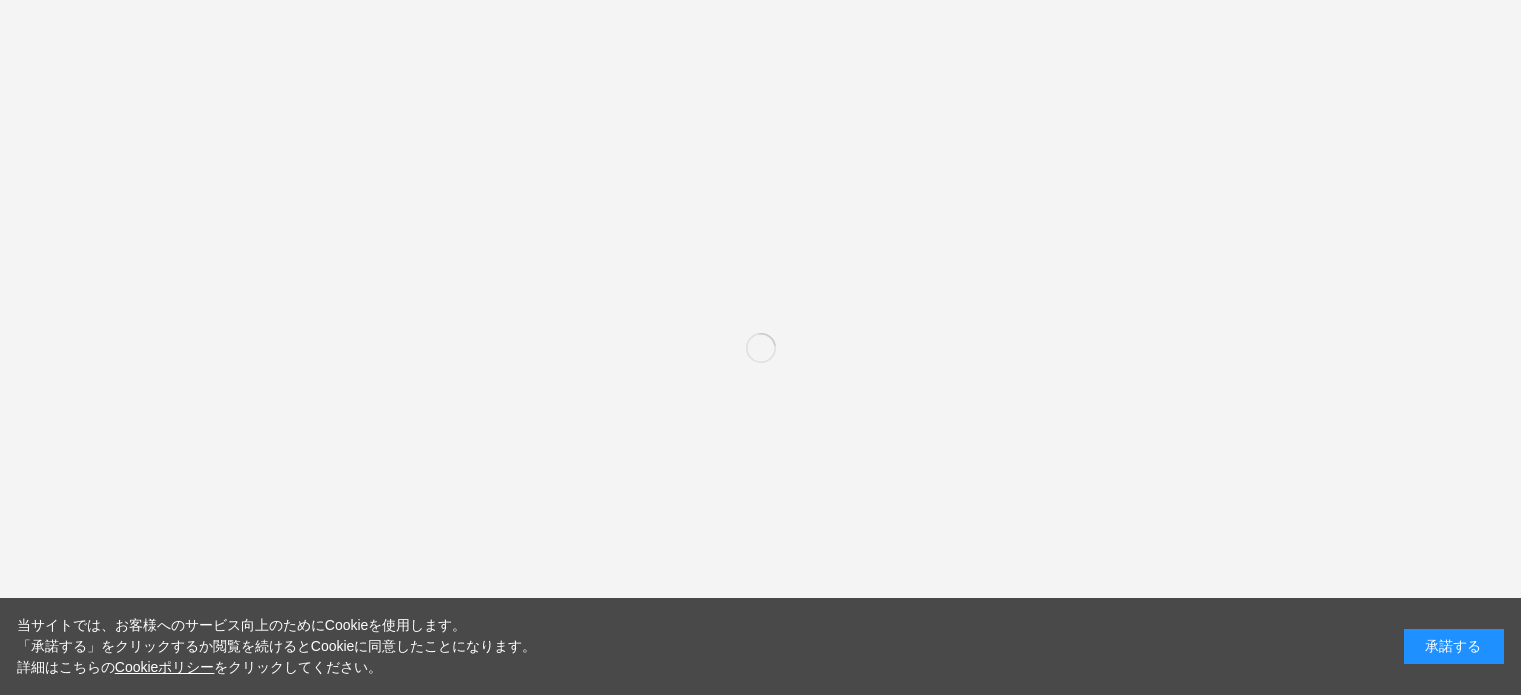 scroll, scrollTop: 0, scrollLeft: 0, axis: both 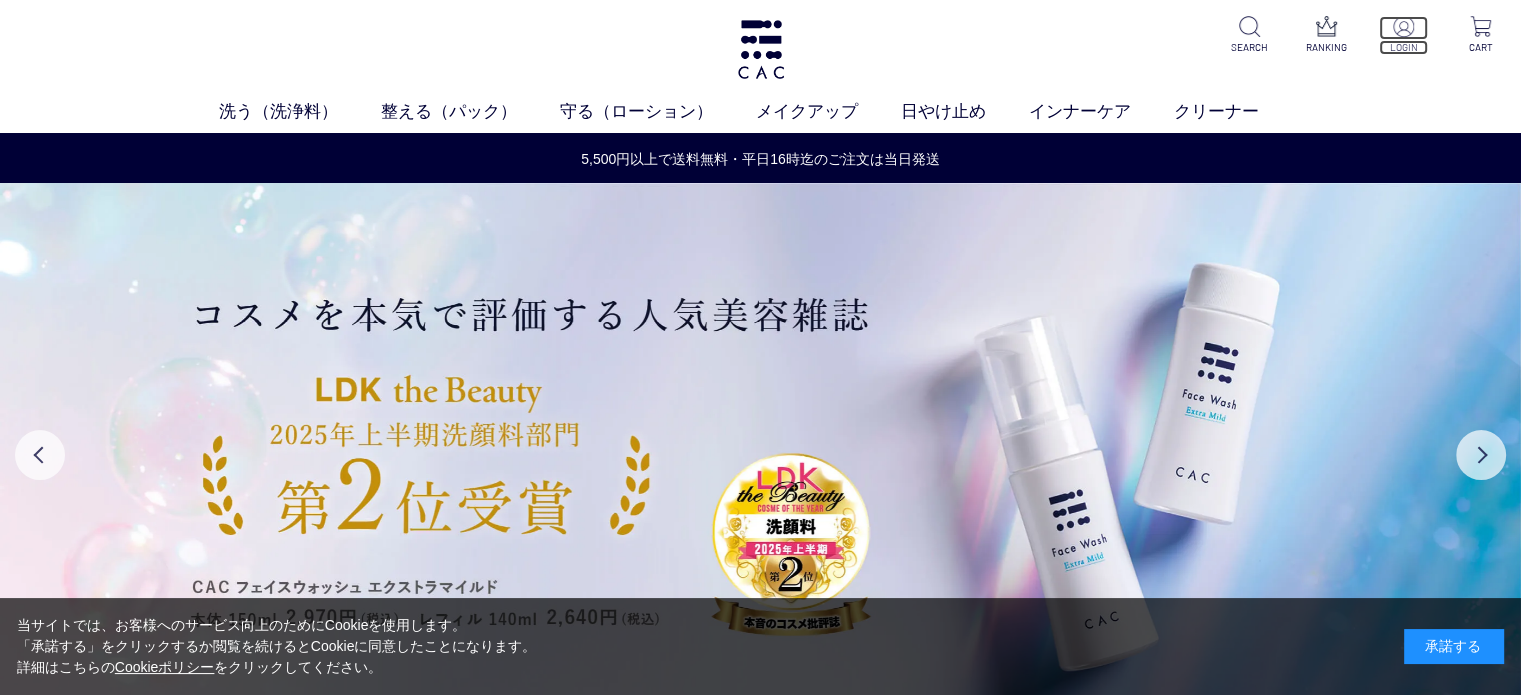 click on "LOGIN" at bounding box center [1403, 47] 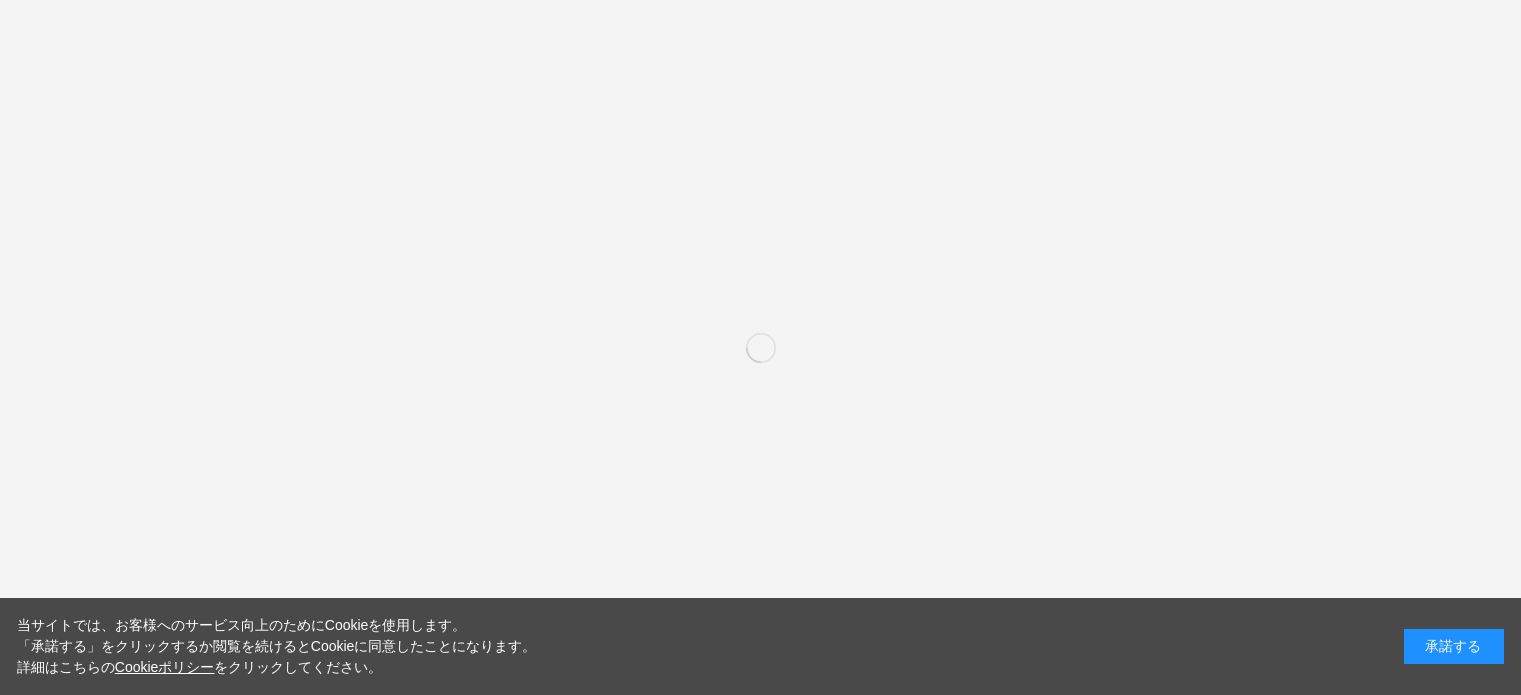 scroll, scrollTop: 0, scrollLeft: 0, axis: both 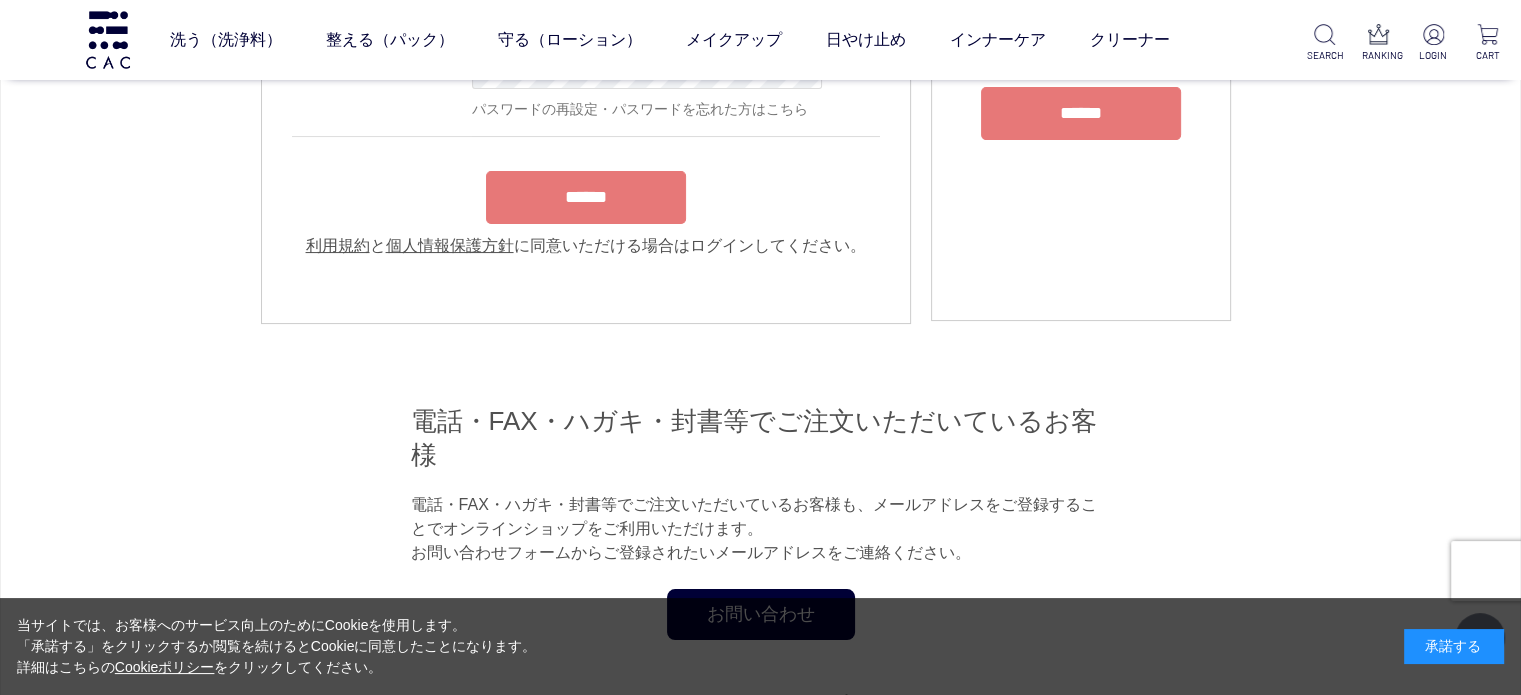 type on "**********" 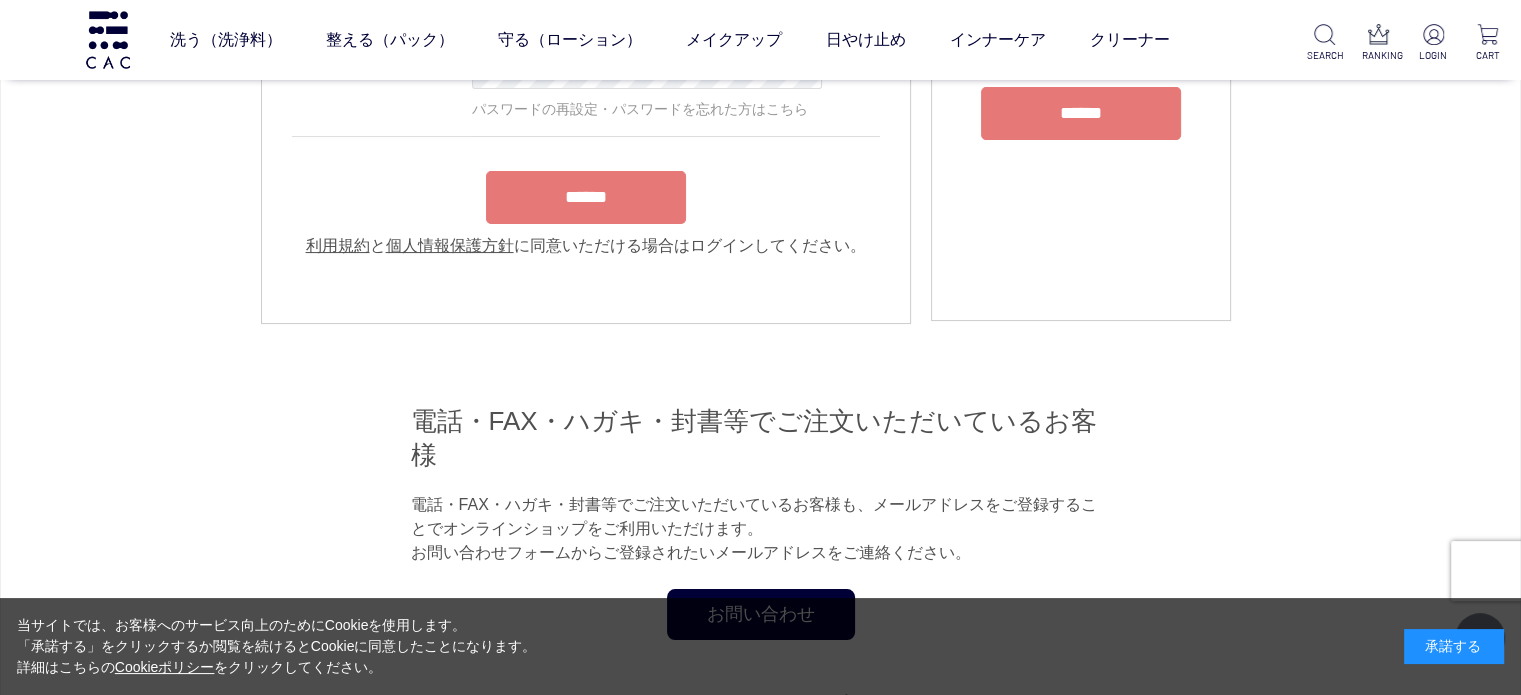scroll, scrollTop: 264, scrollLeft: 0, axis: vertical 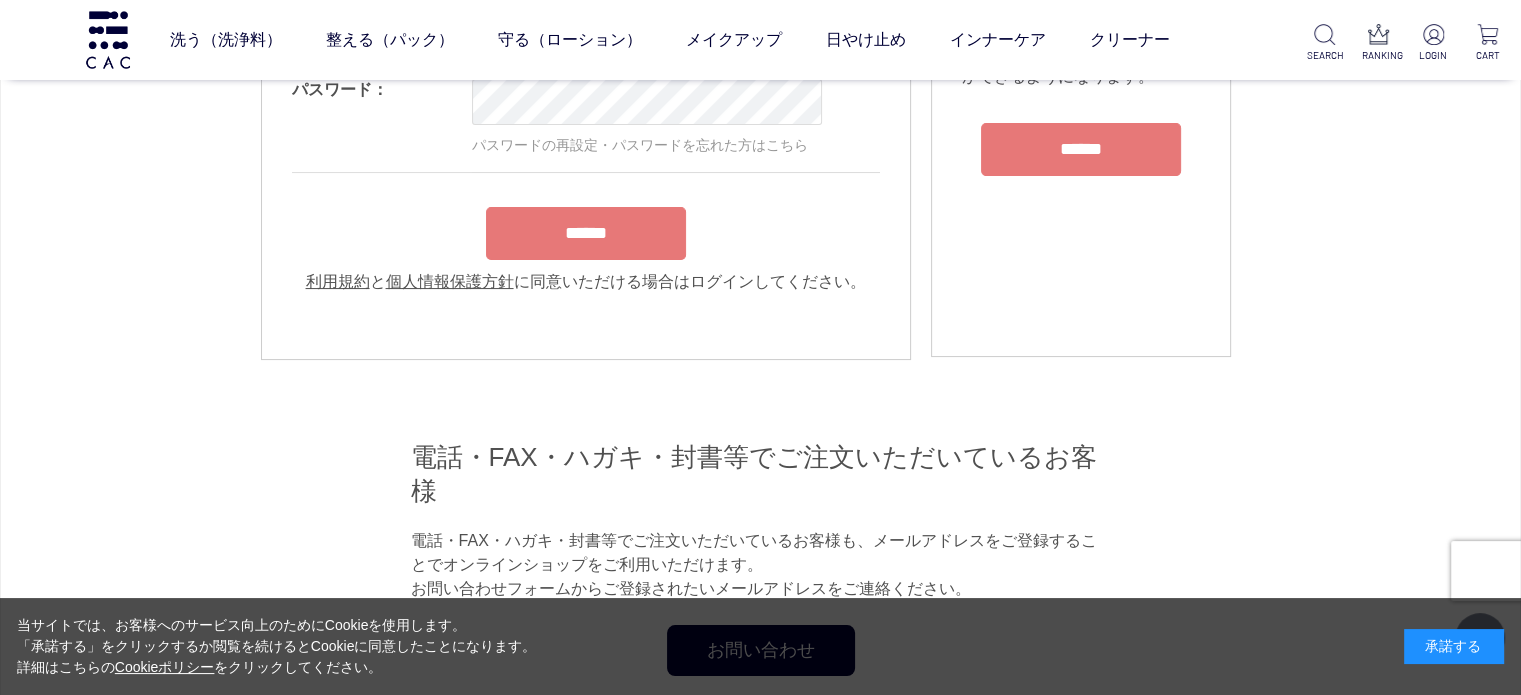 click on "**********" at bounding box center (586, 139) 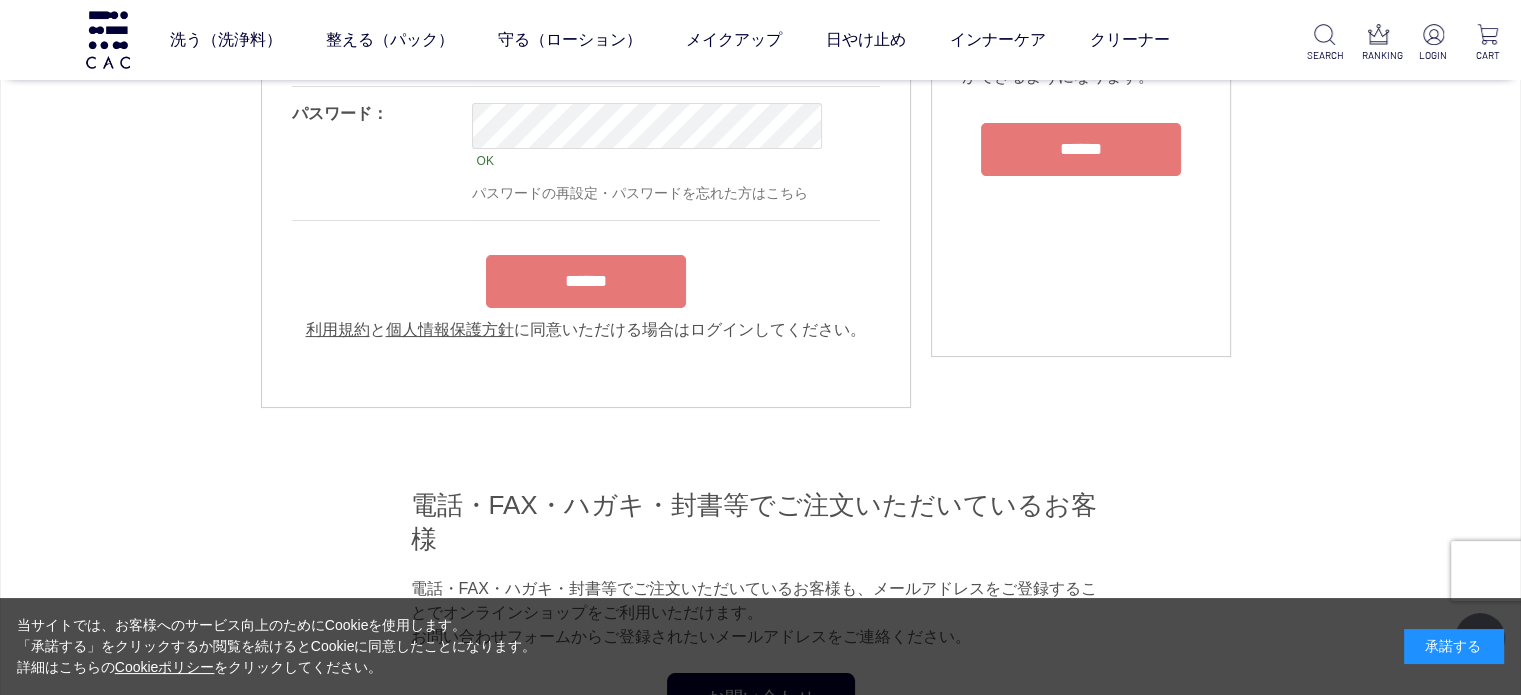 click on "******" at bounding box center [586, 281] 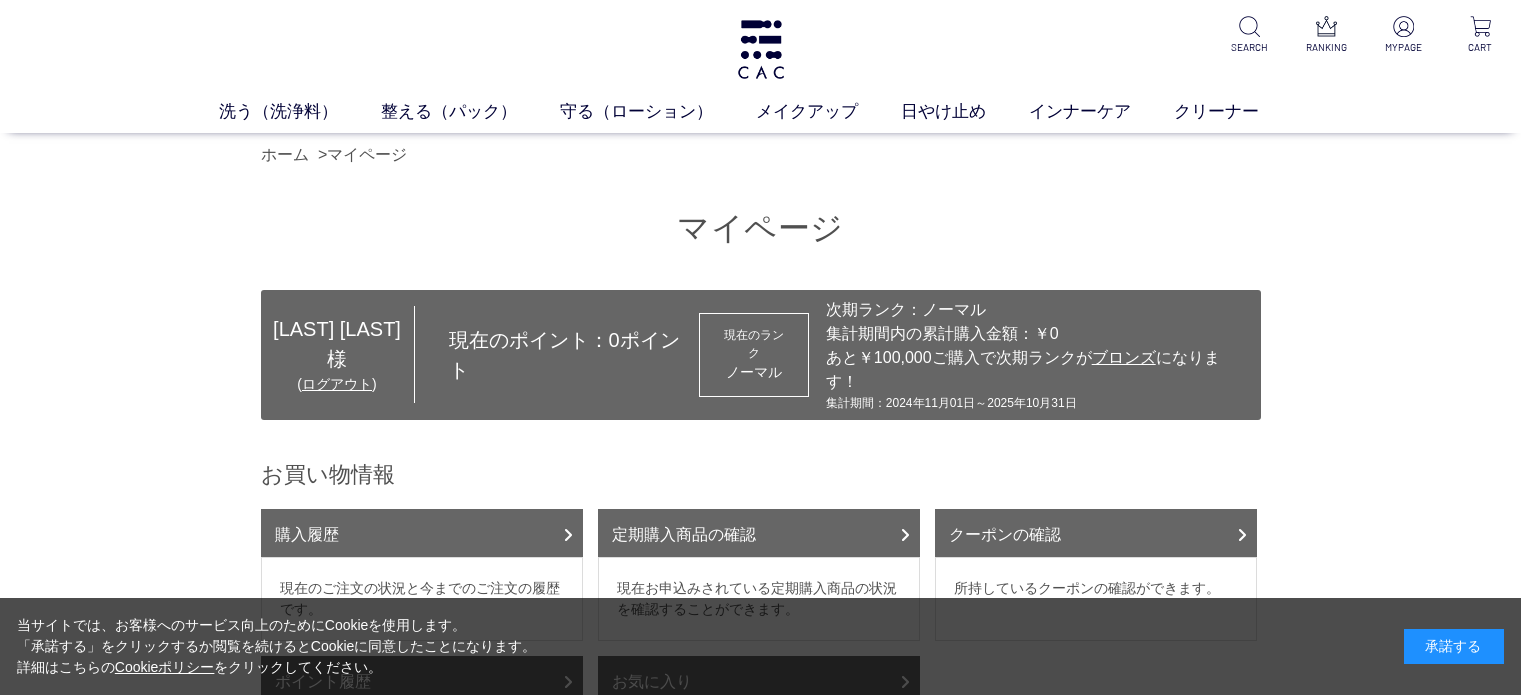 scroll, scrollTop: 0, scrollLeft: 0, axis: both 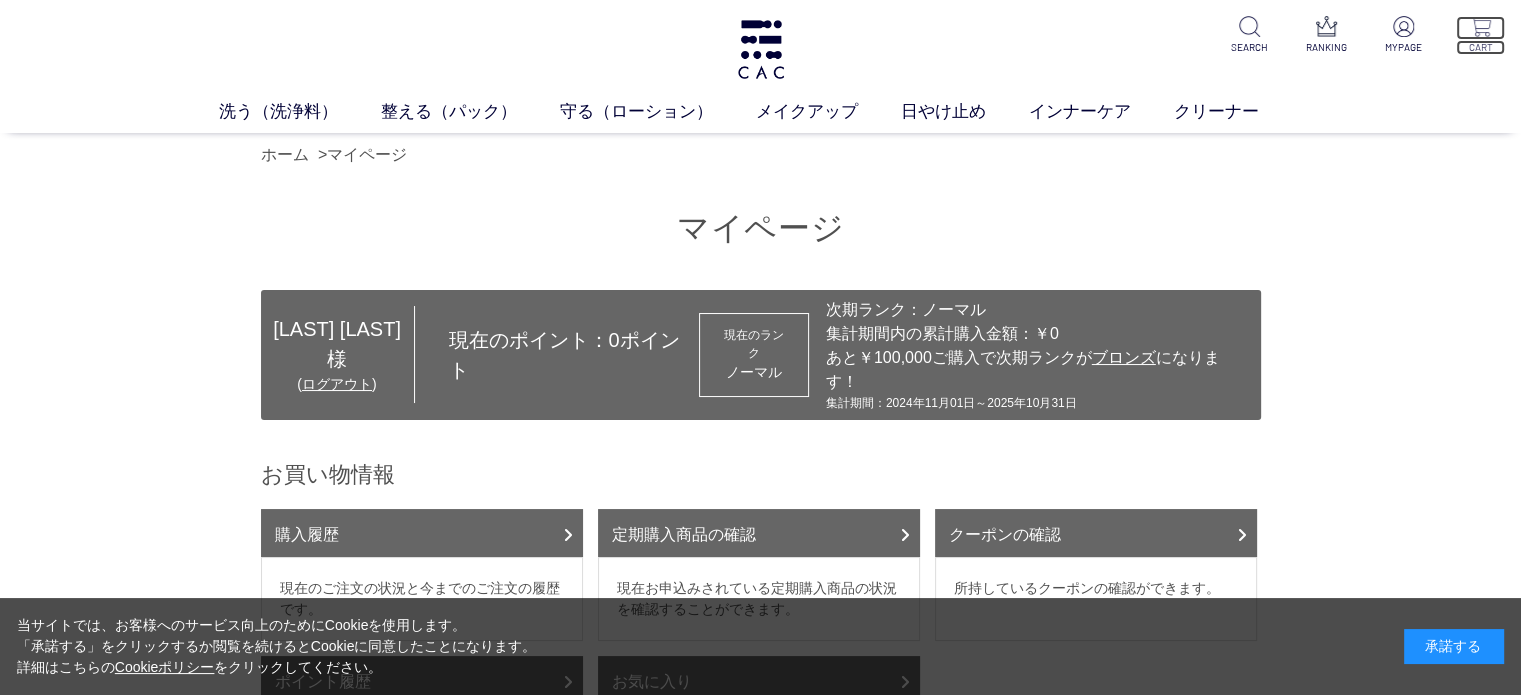 click at bounding box center [1480, 26] 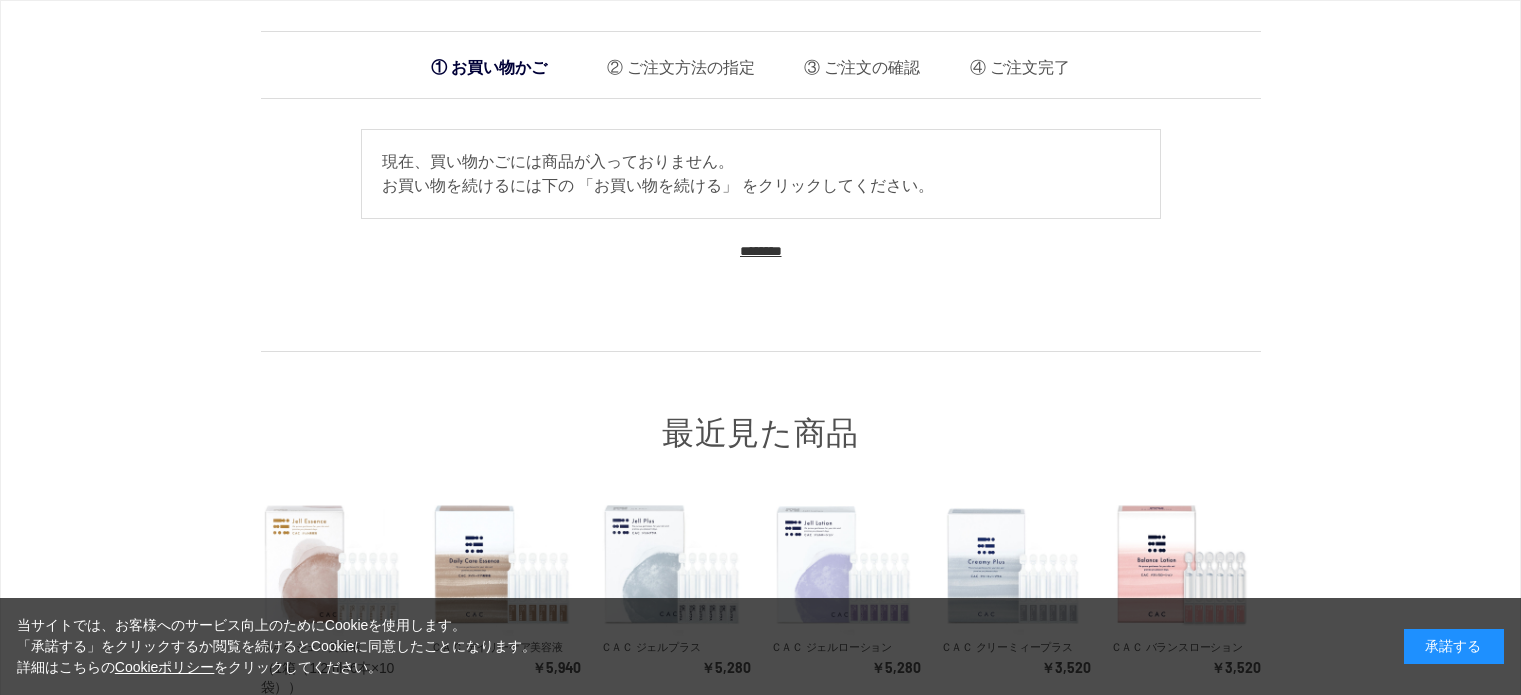 scroll, scrollTop: 0, scrollLeft: 0, axis: both 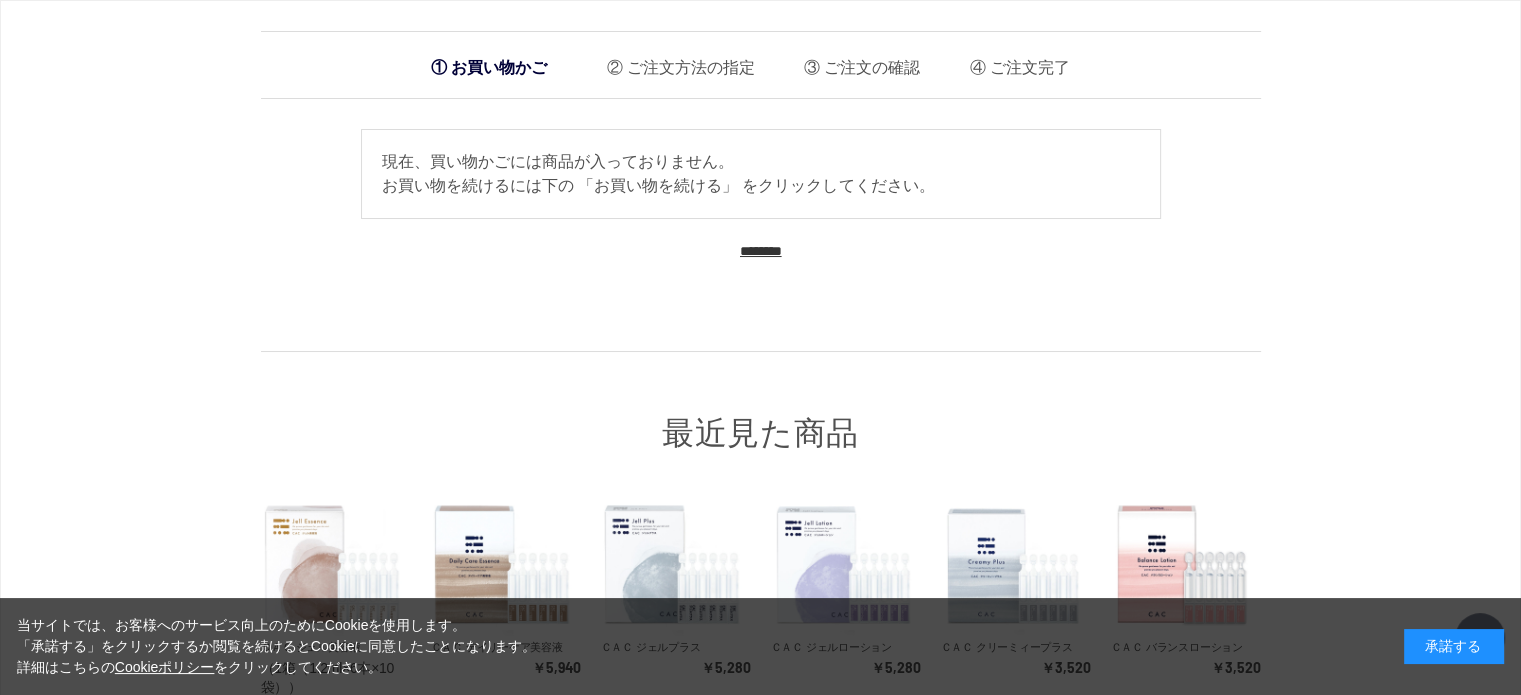 click on "********" at bounding box center (761, 251) 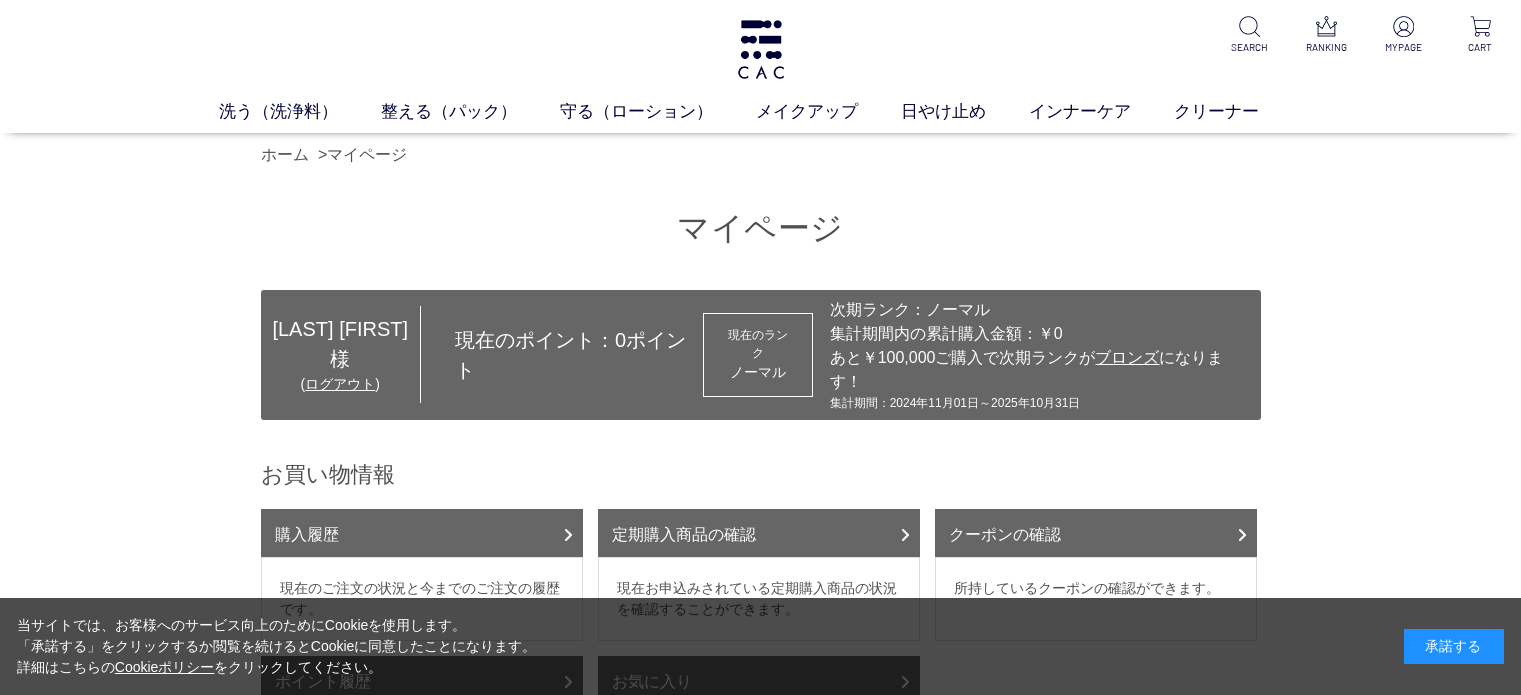 scroll, scrollTop: 0, scrollLeft: 0, axis: both 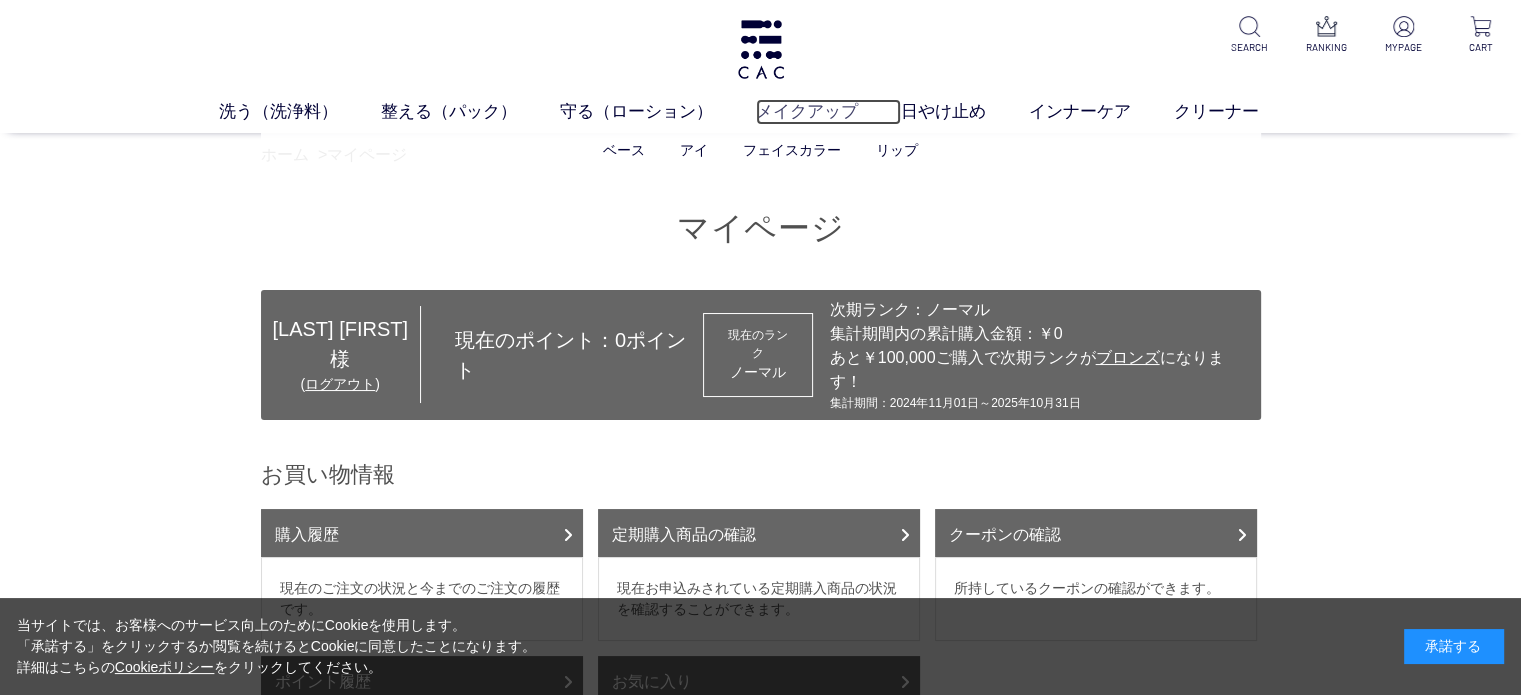 click on "メイクアップ" at bounding box center [828, 112] 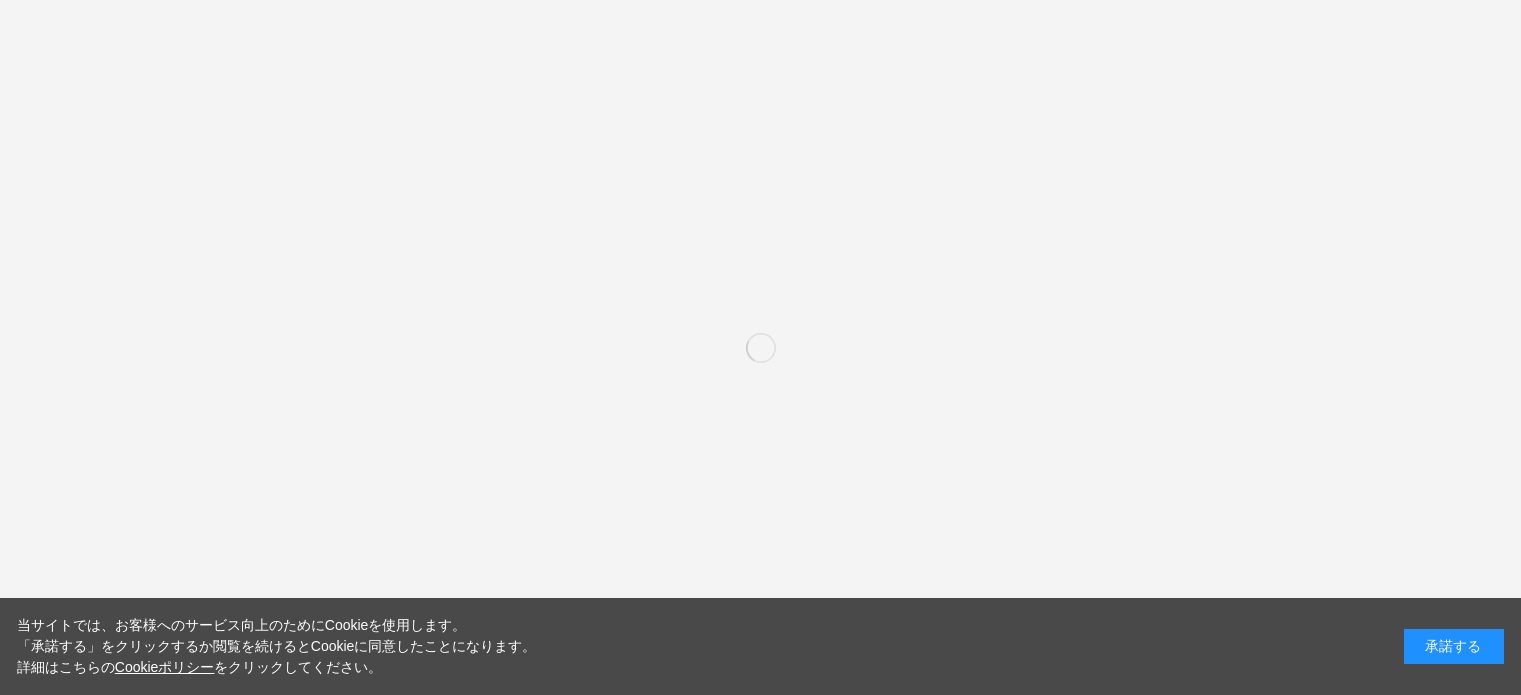 scroll, scrollTop: 0, scrollLeft: 0, axis: both 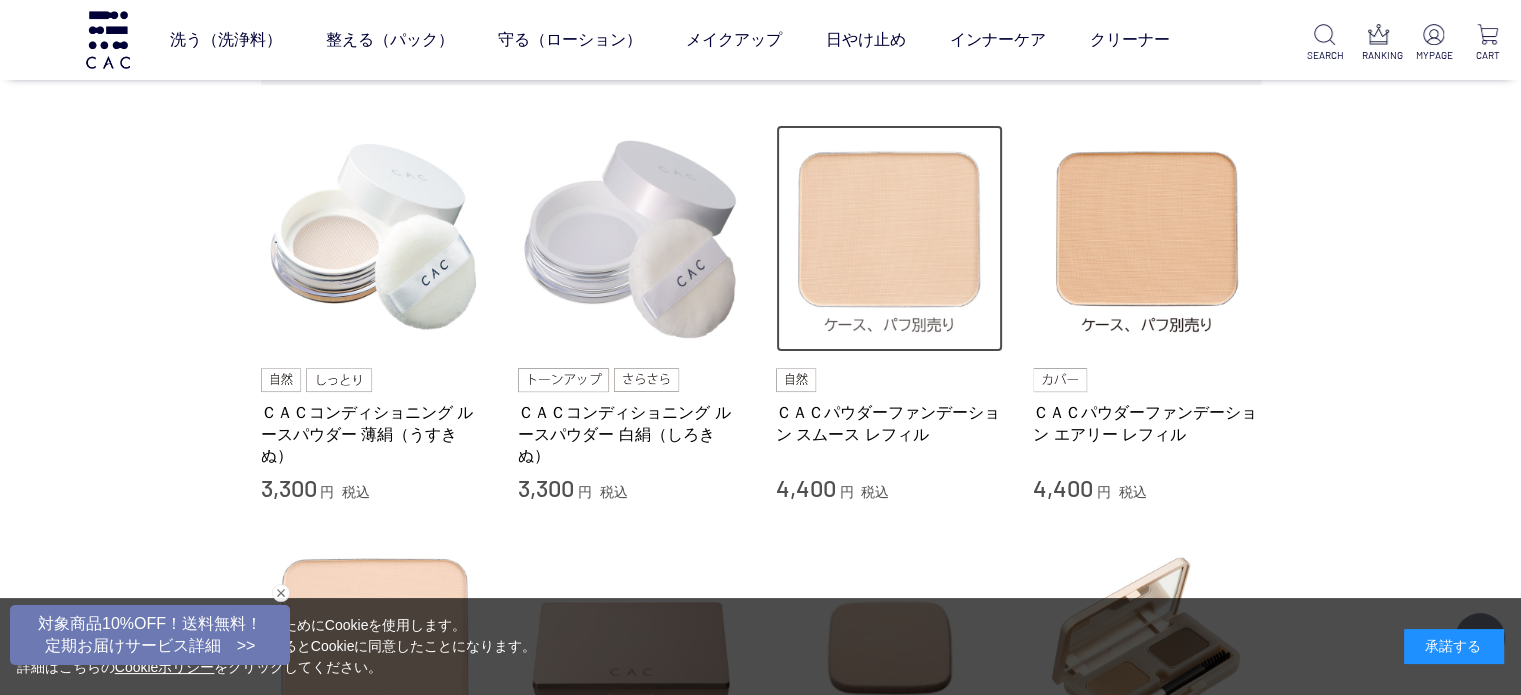 click at bounding box center (890, 239) 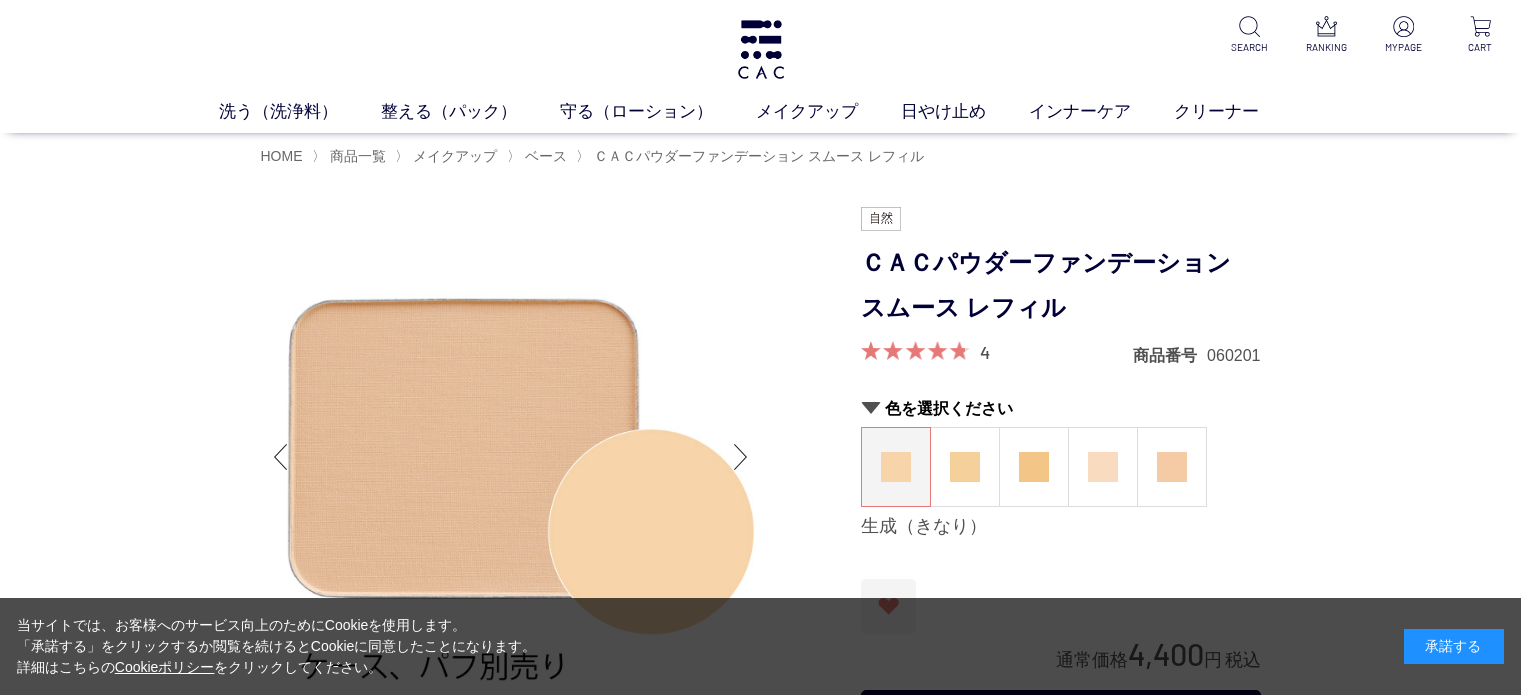 scroll, scrollTop: 0, scrollLeft: 0, axis: both 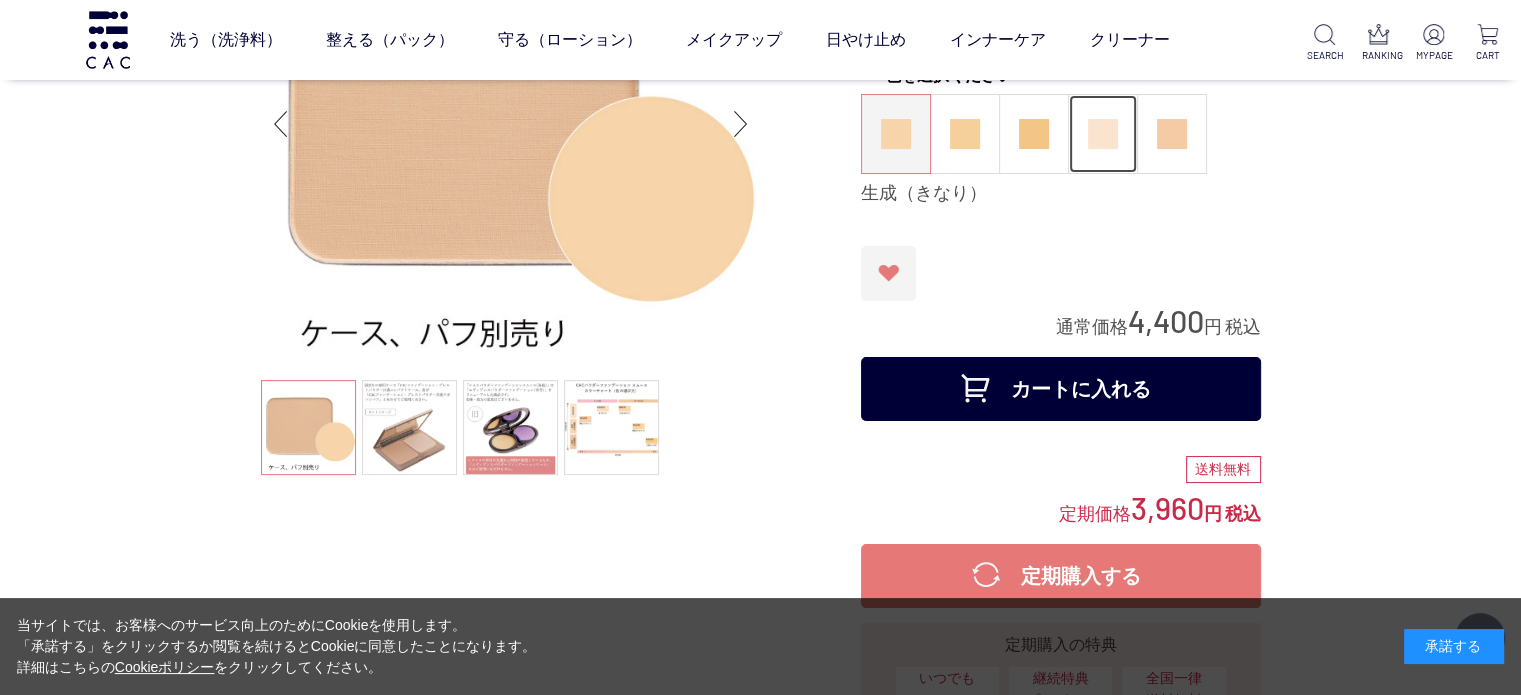click at bounding box center [1103, 134] 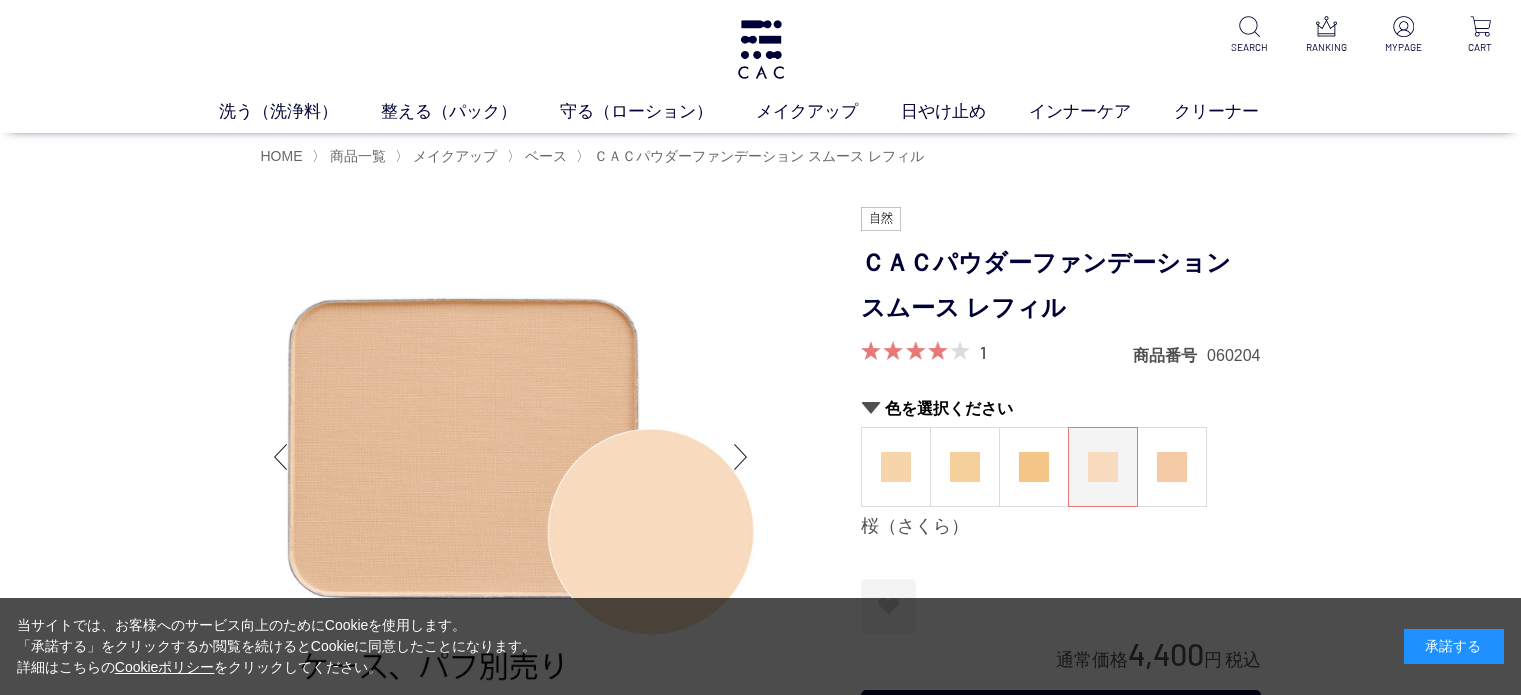 scroll, scrollTop: 0, scrollLeft: 0, axis: both 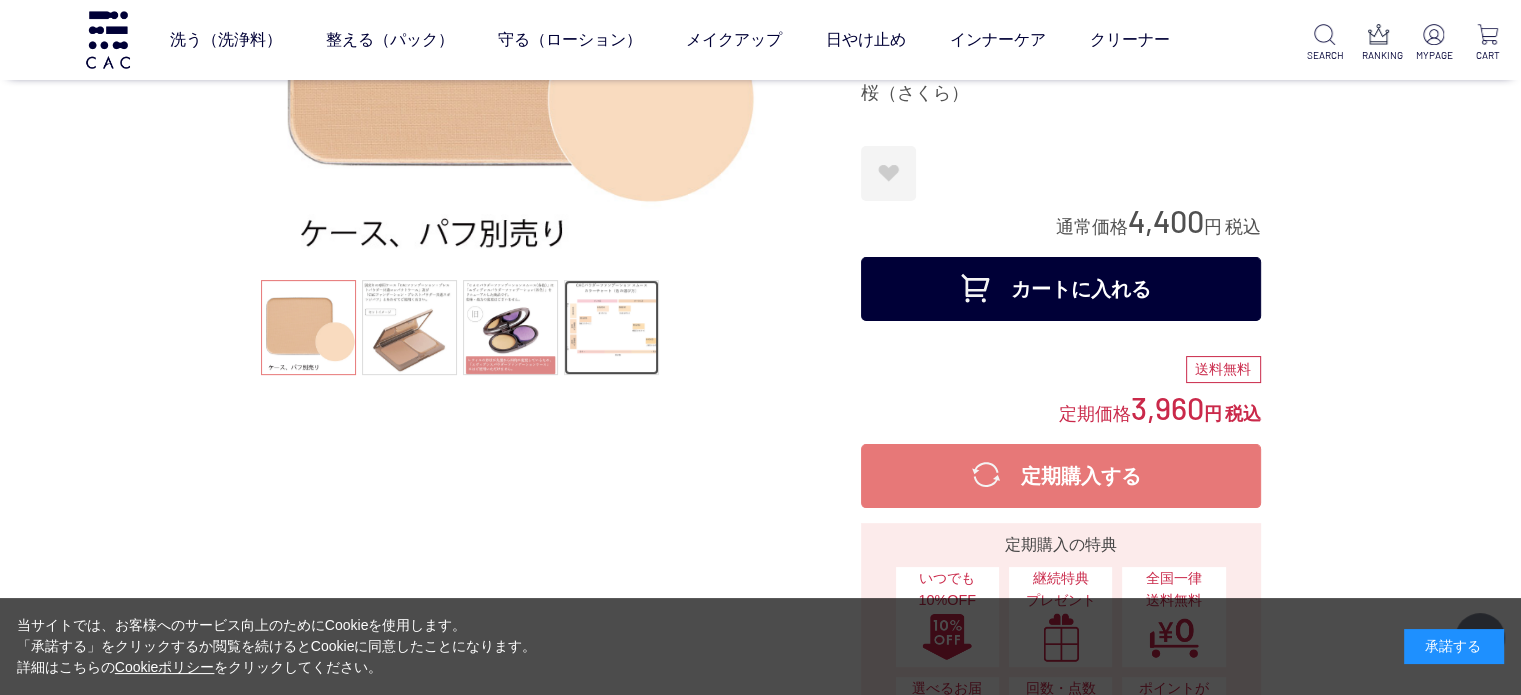 click at bounding box center [611, 327] 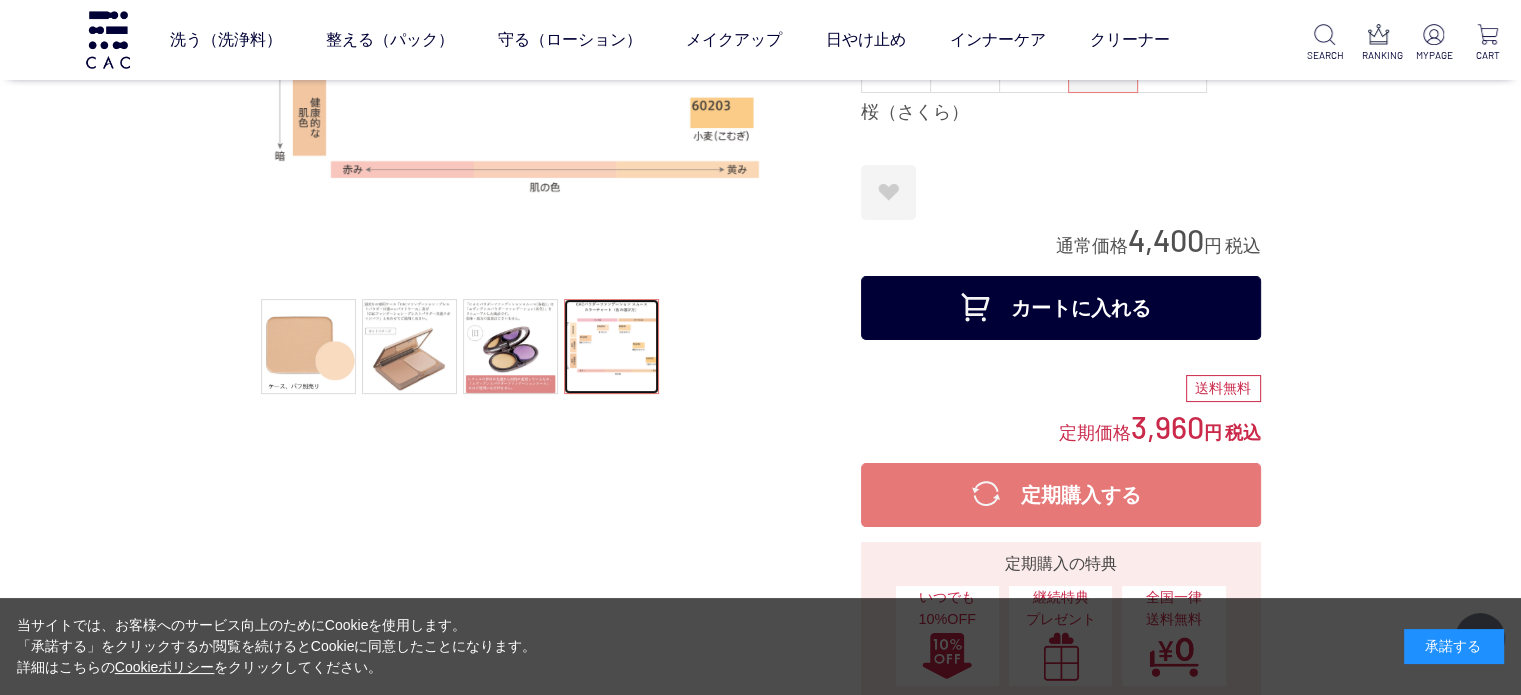 scroll, scrollTop: 400, scrollLeft: 0, axis: vertical 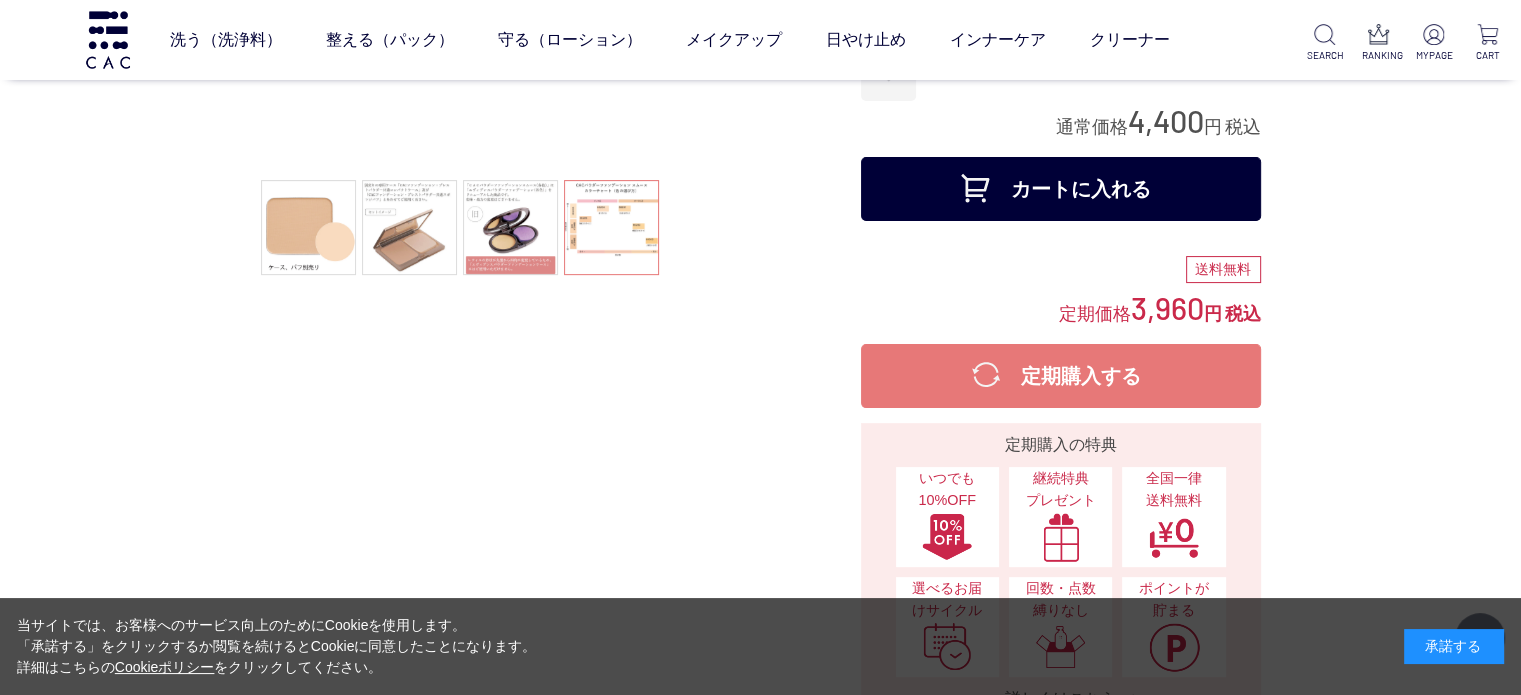 click on "定期購入する" at bounding box center (1061, 376) 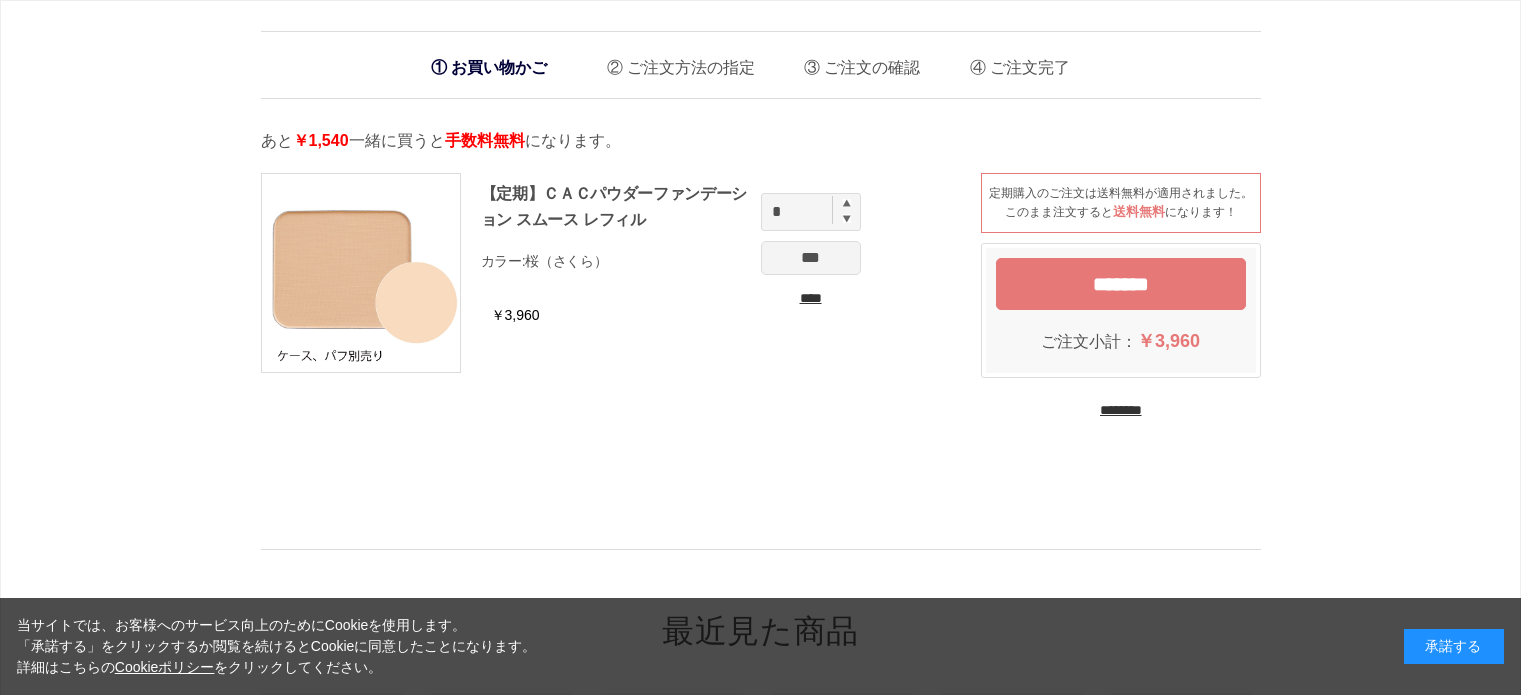 scroll, scrollTop: 0, scrollLeft: 0, axis: both 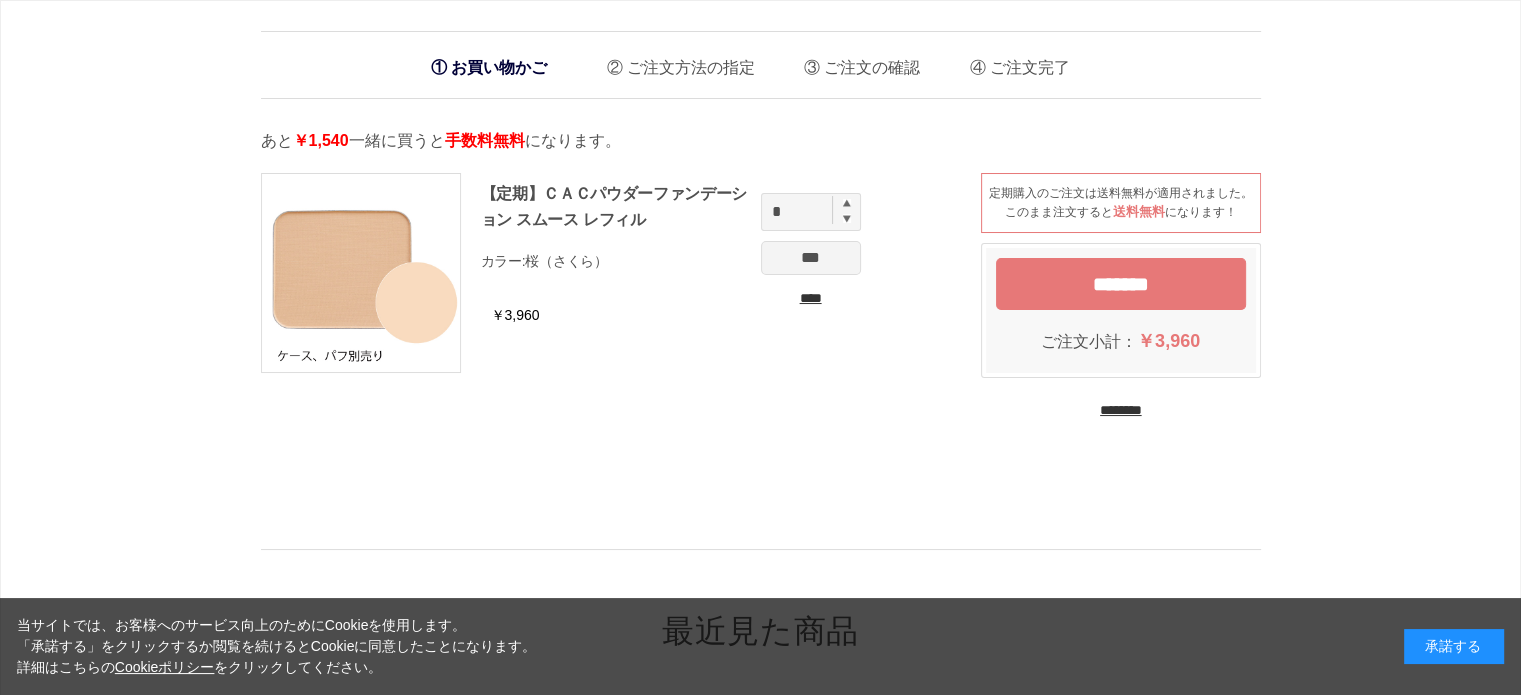 click on "********" at bounding box center (1121, 410) 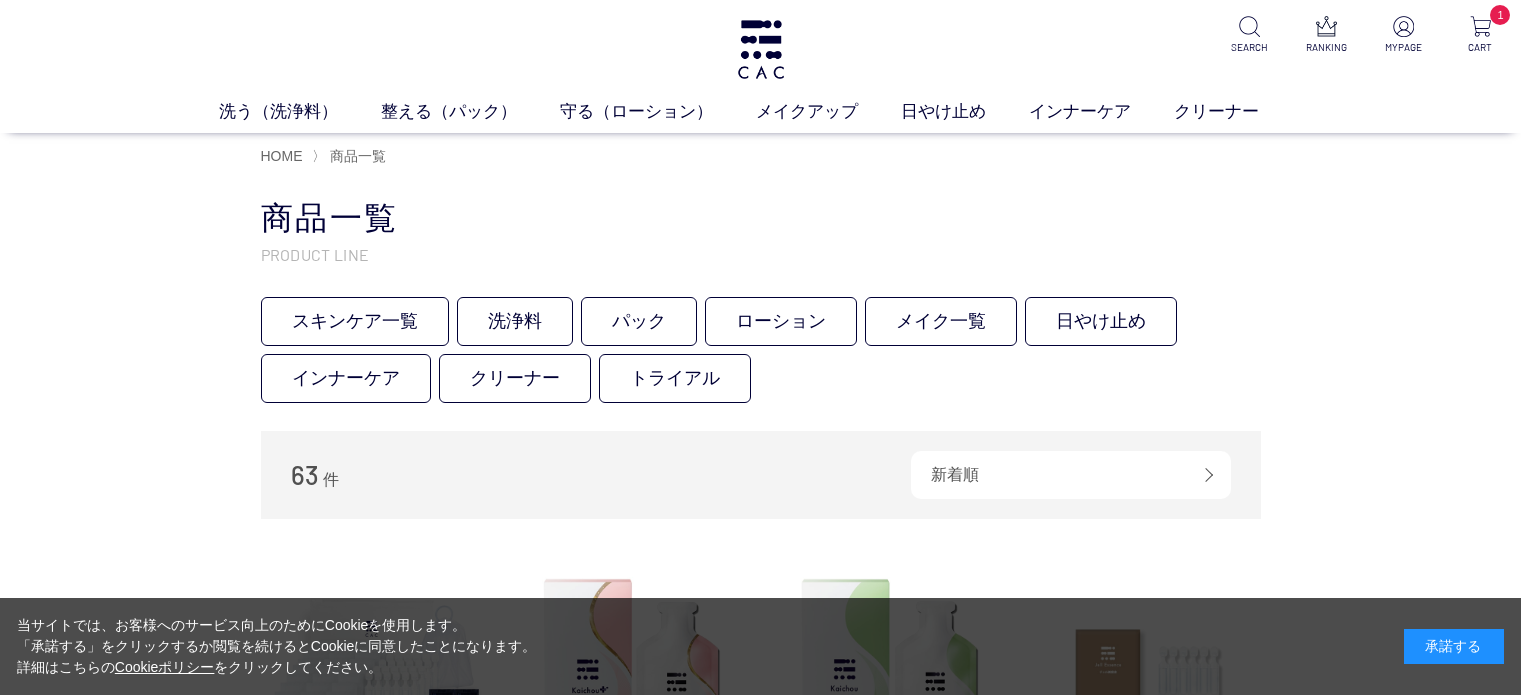 scroll, scrollTop: 0, scrollLeft: 0, axis: both 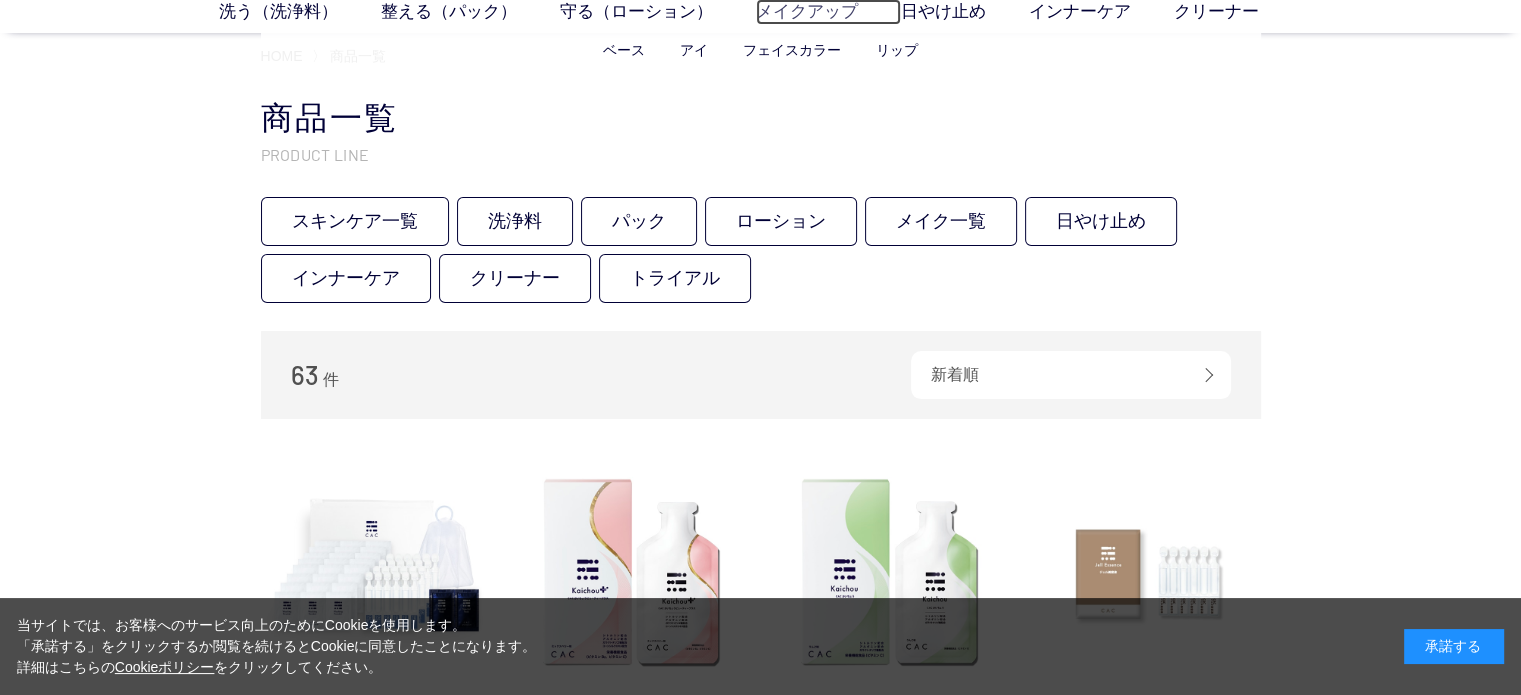 click on "メイクアップ" at bounding box center [828, 12] 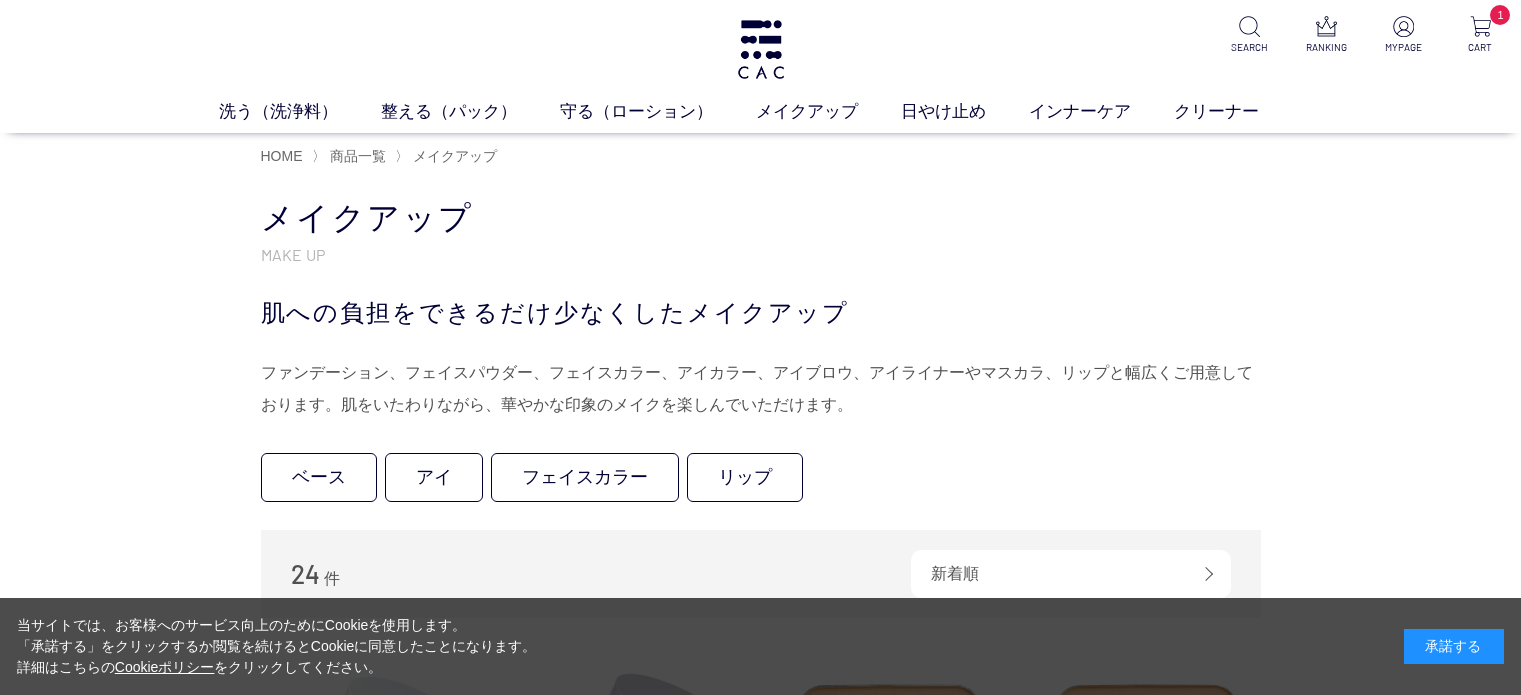 scroll, scrollTop: 0, scrollLeft: 0, axis: both 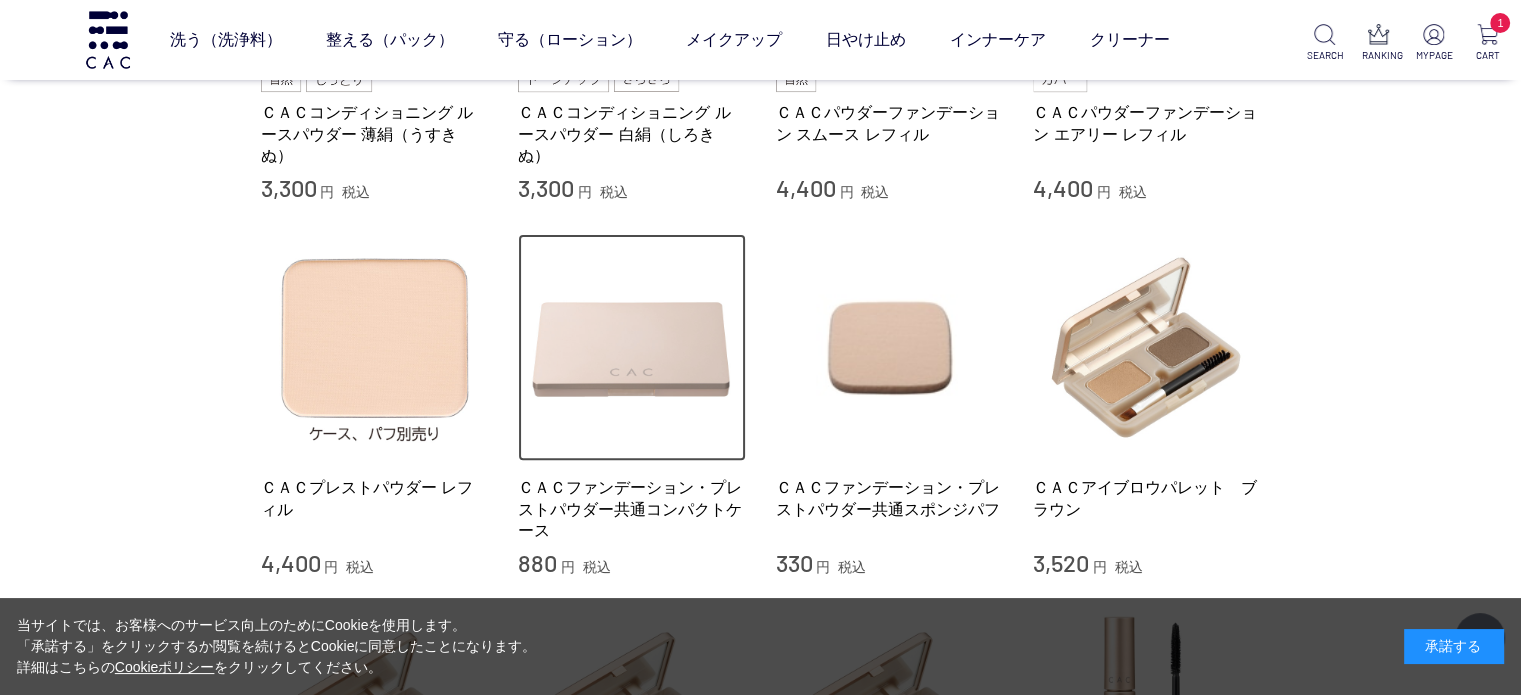 click at bounding box center (632, 348) 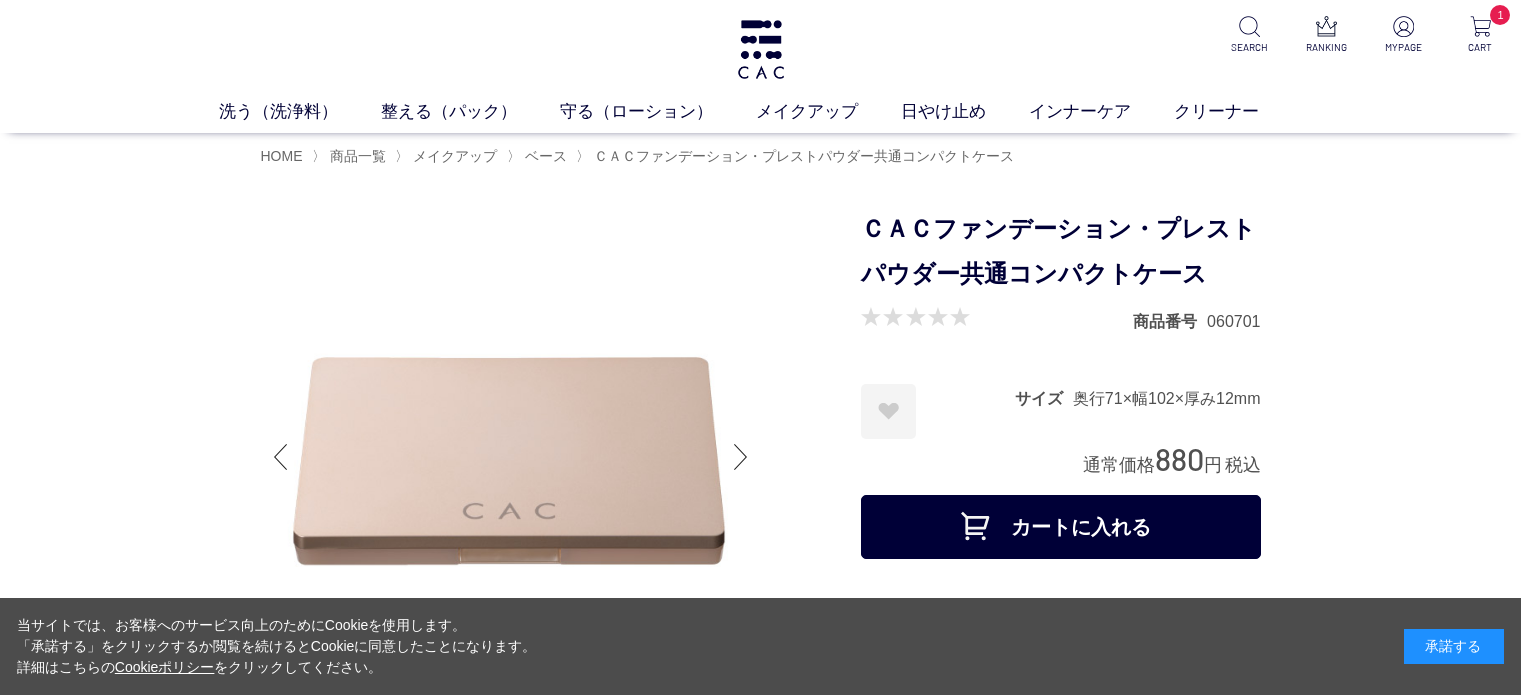 scroll, scrollTop: 0, scrollLeft: 0, axis: both 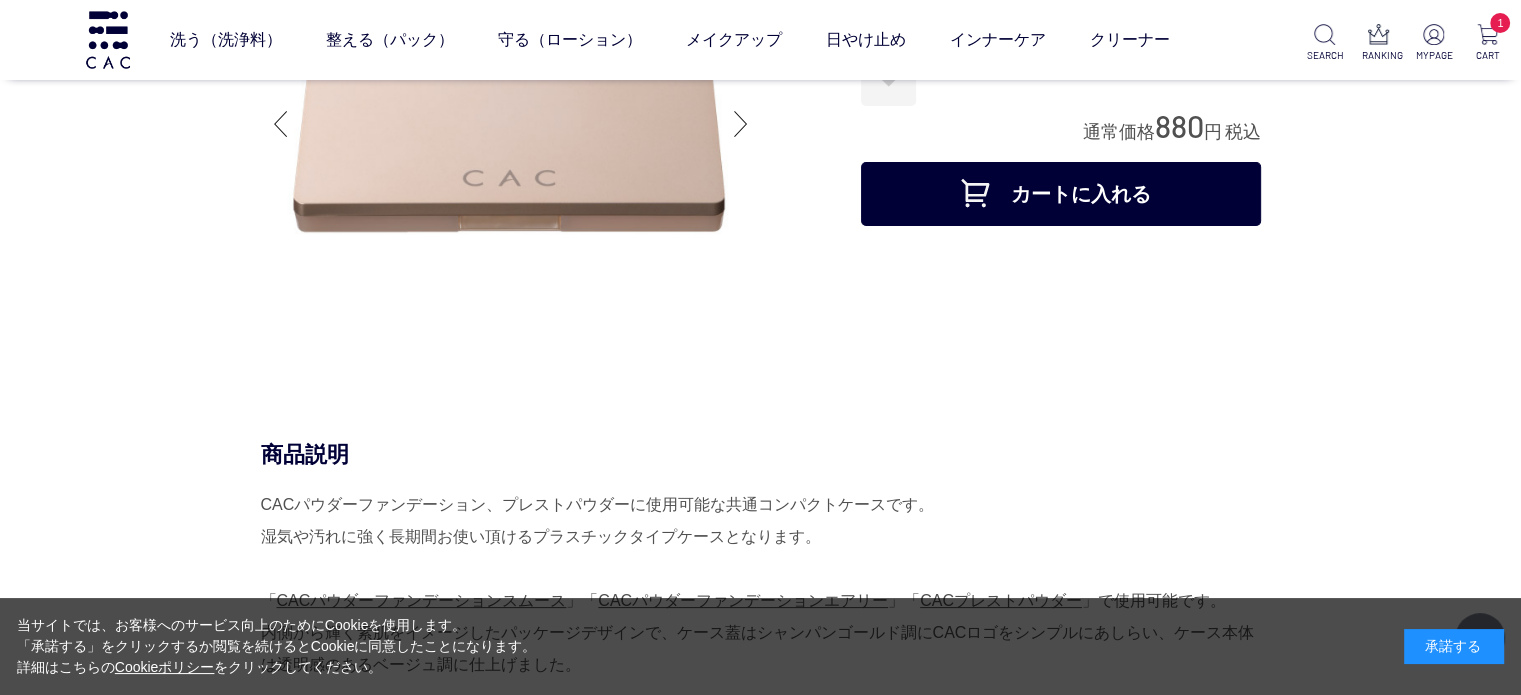 click on "カートに入れる" at bounding box center [1061, 194] 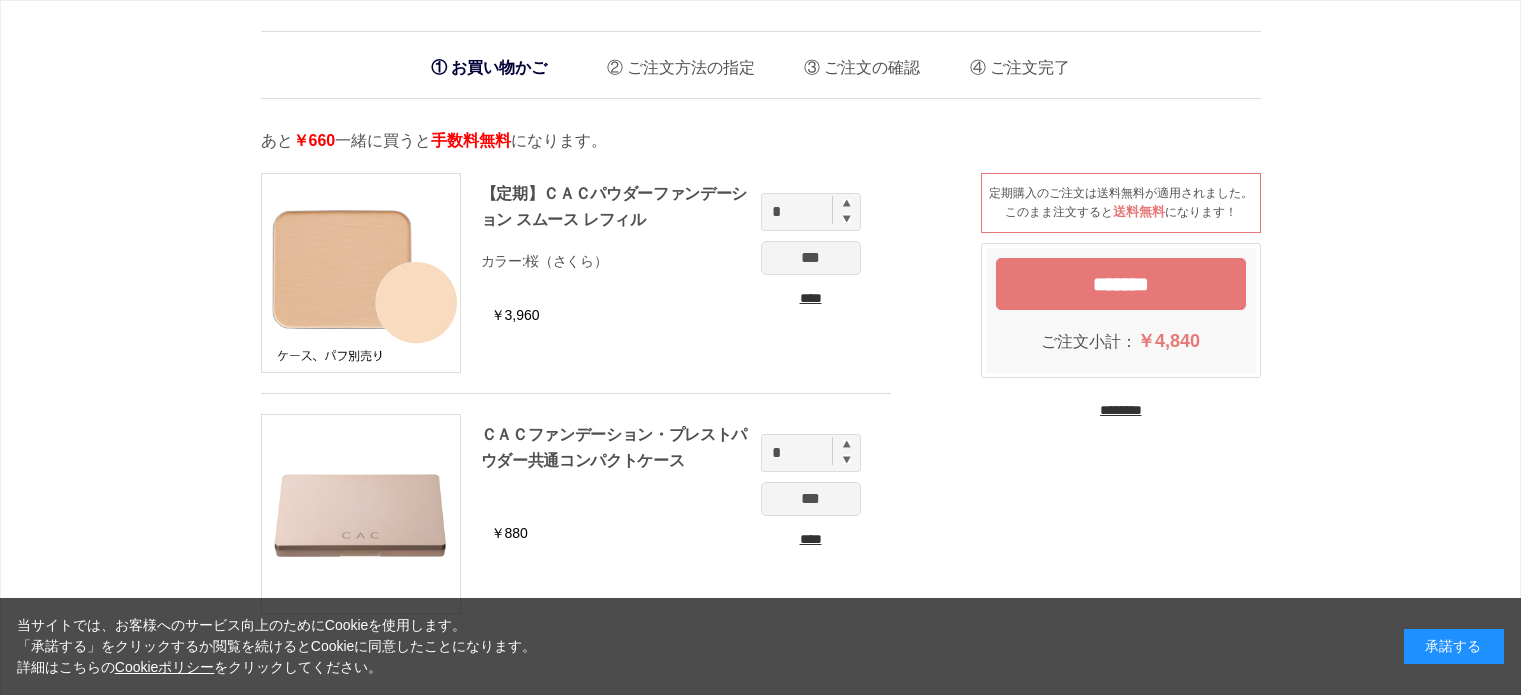 scroll, scrollTop: 0, scrollLeft: 0, axis: both 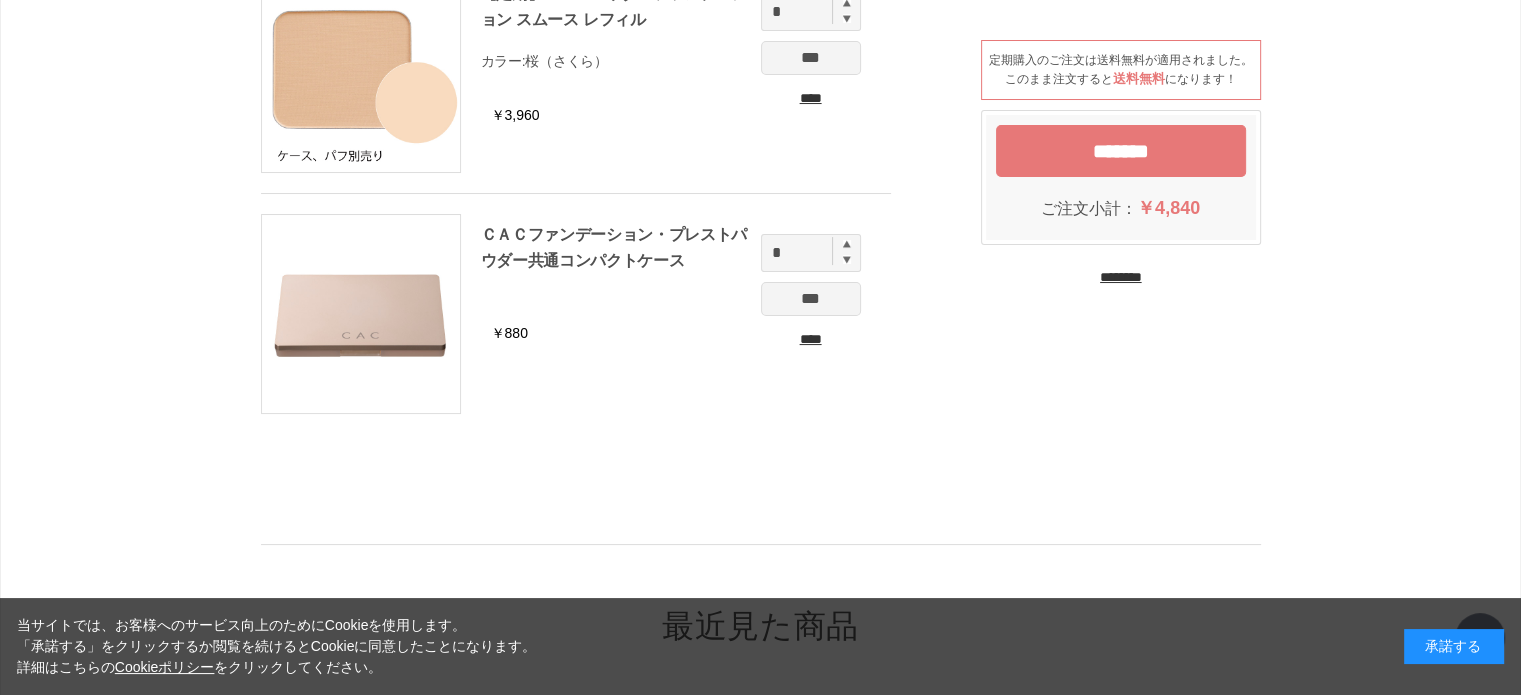 click on "********" at bounding box center (1121, 277) 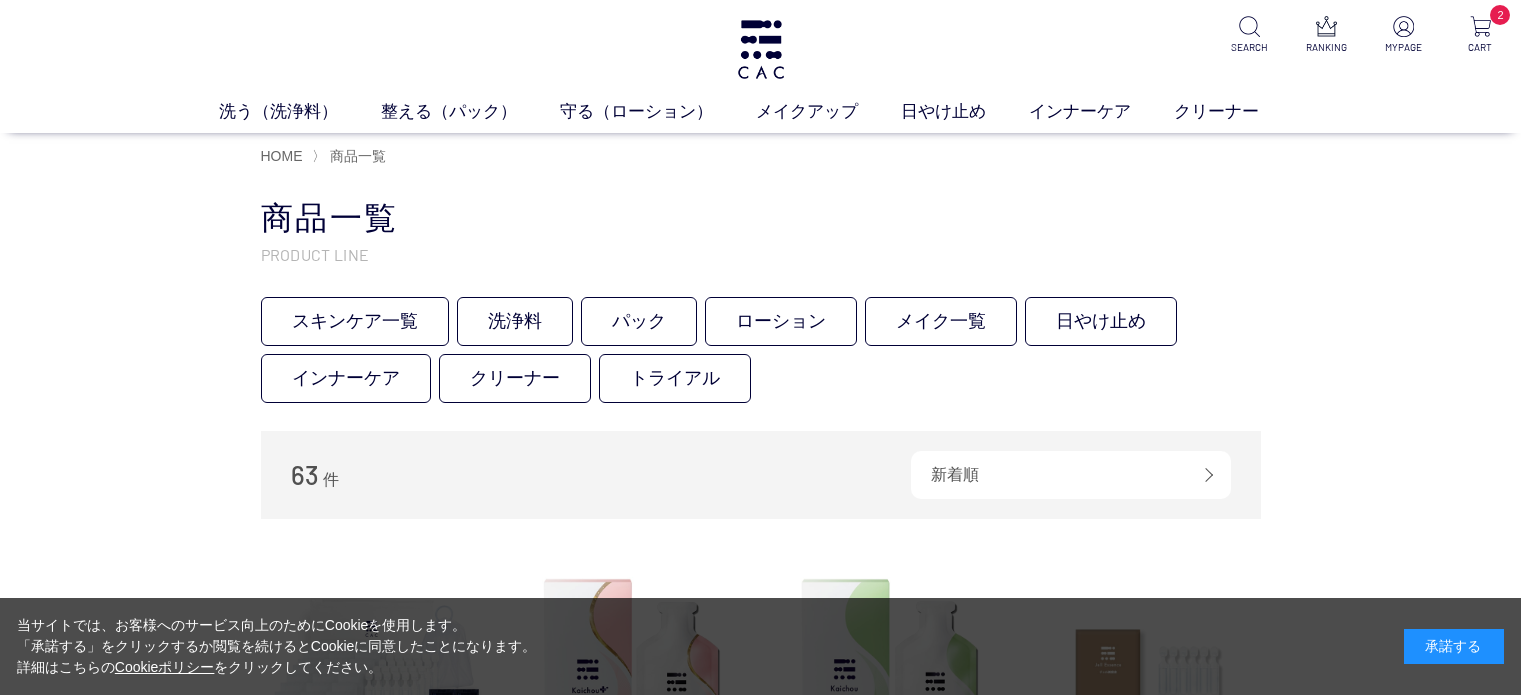 scroll, scrollTop: 0, scrollLeft: 0, axis: both 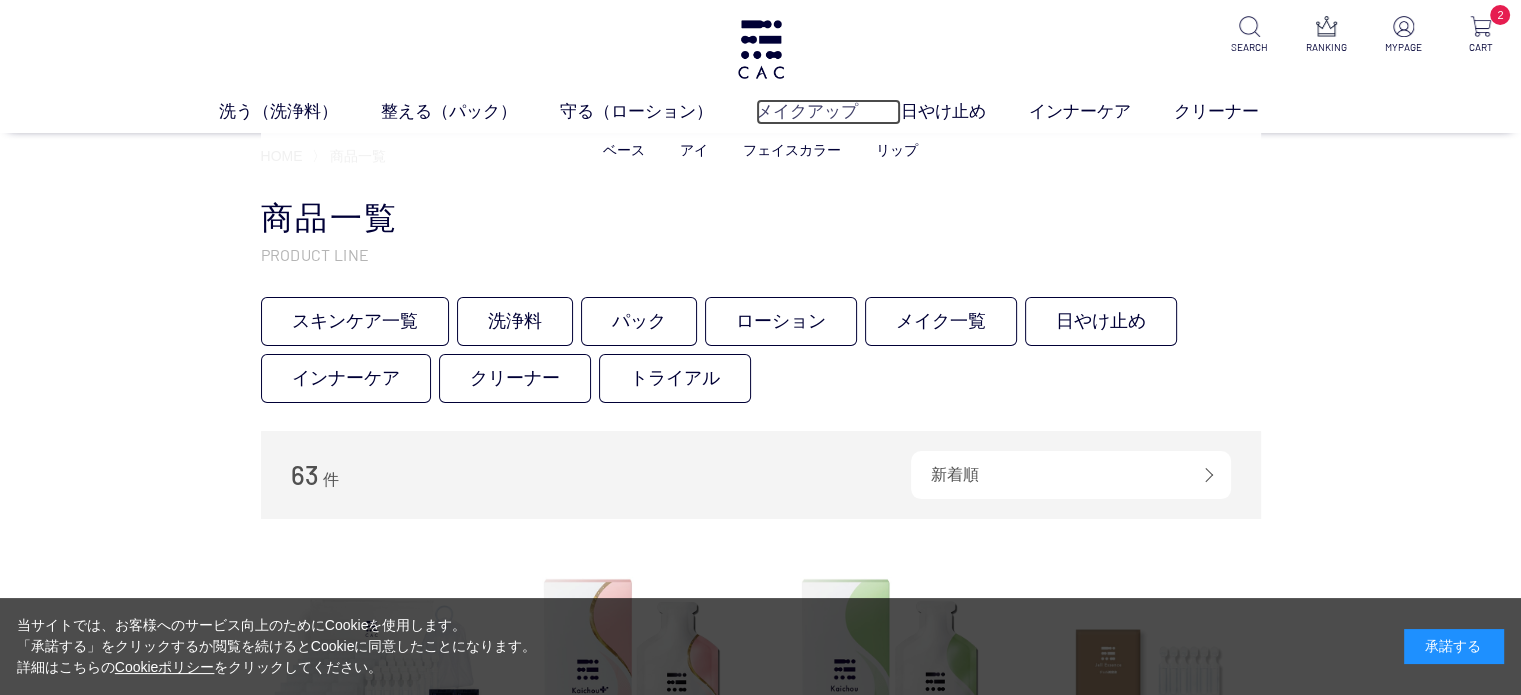 click on "メイクアップ" at bounding box center (828, 112) 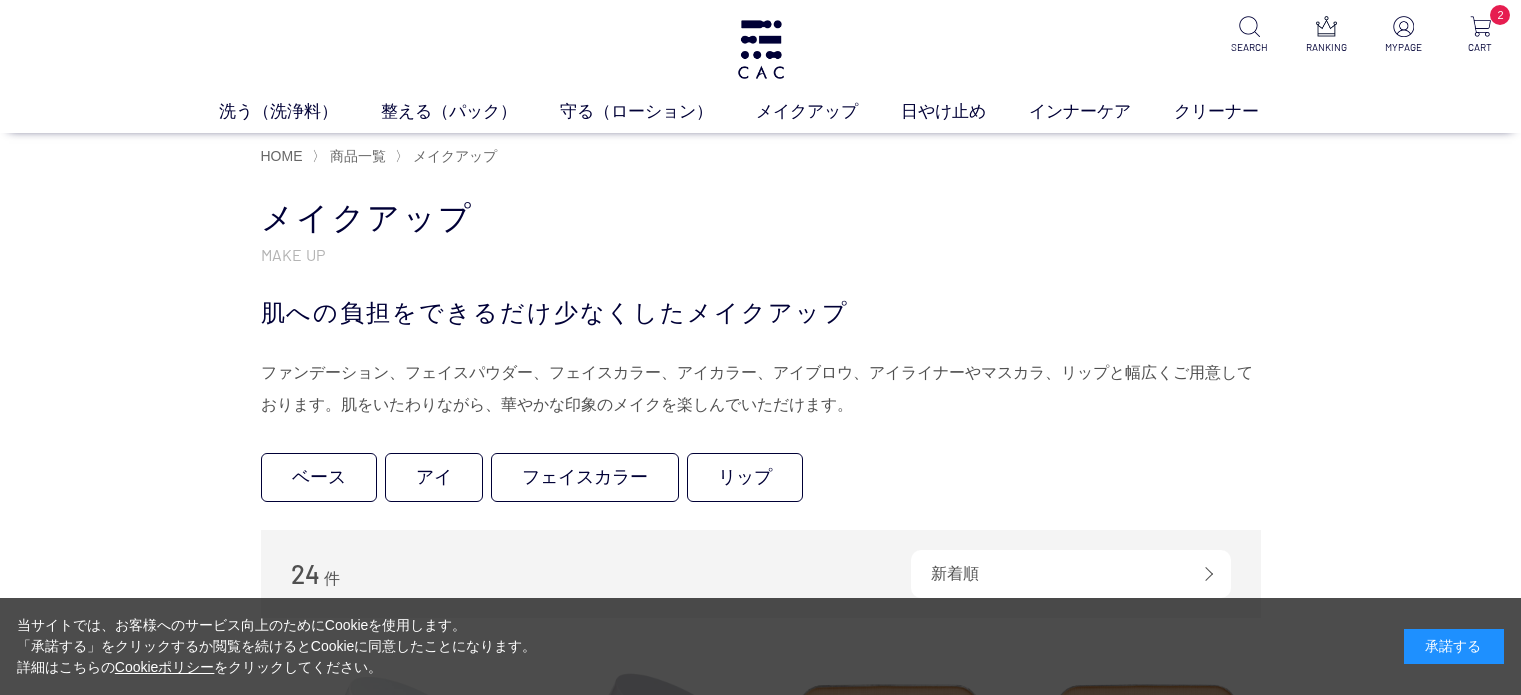 scroll, scrollTop: 0, scrollLeft: 0, axis: both 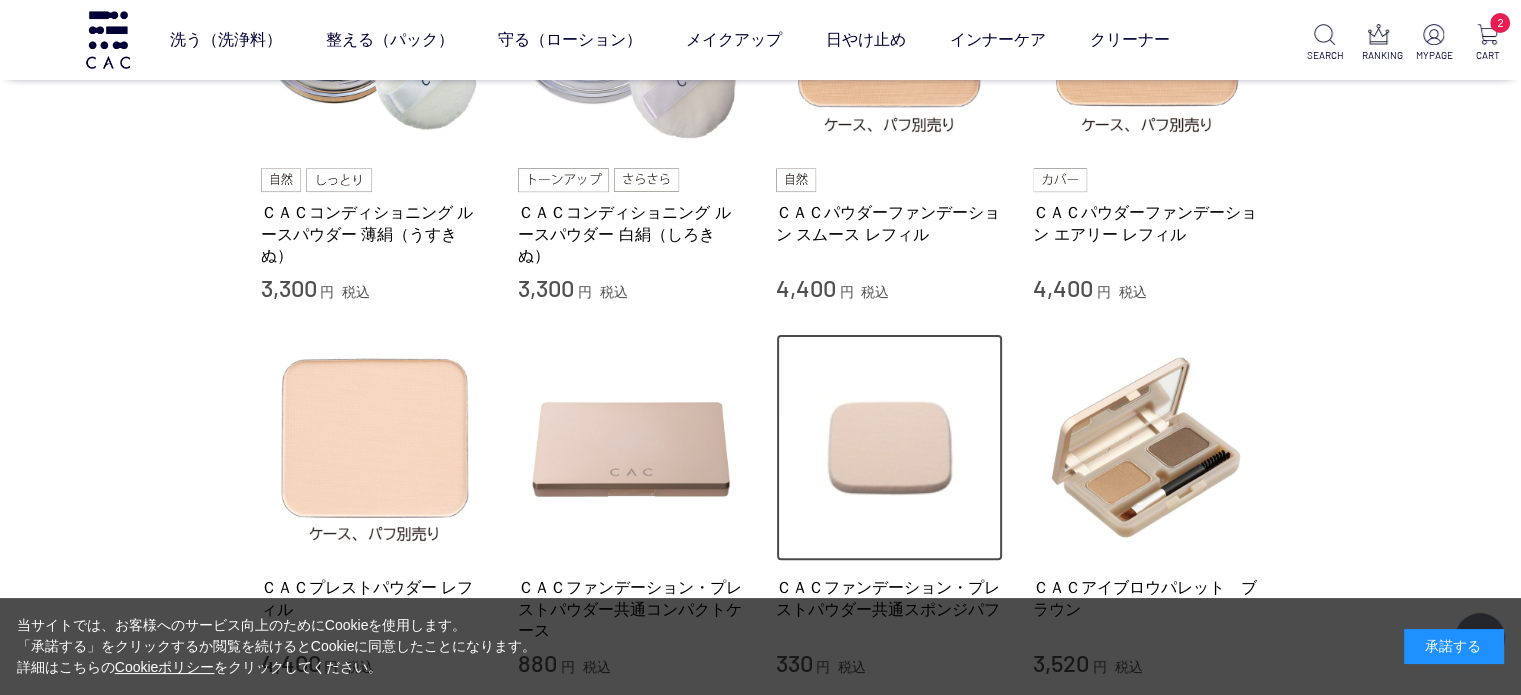 click at bounding box center [890, 448] 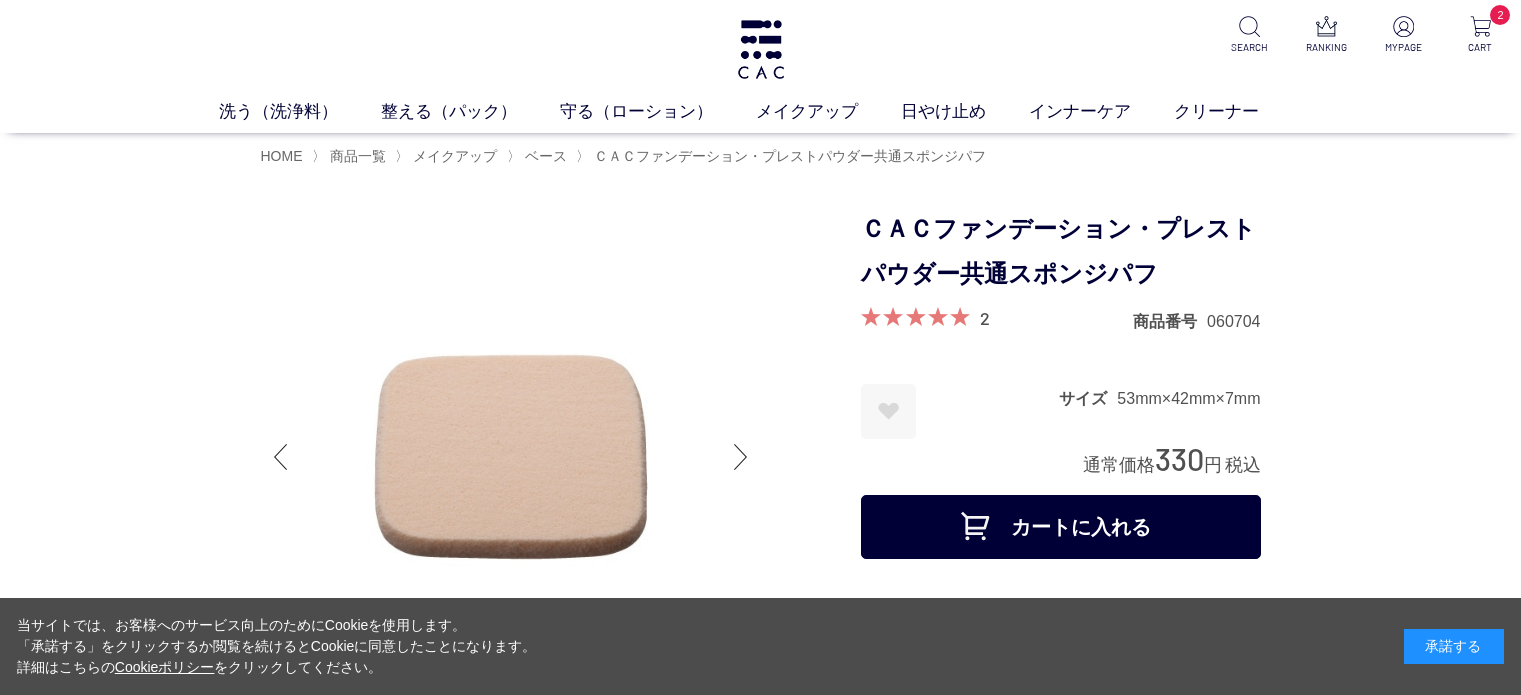 scroll, scrollTop: 0, scrollLeft: 0, axis: both 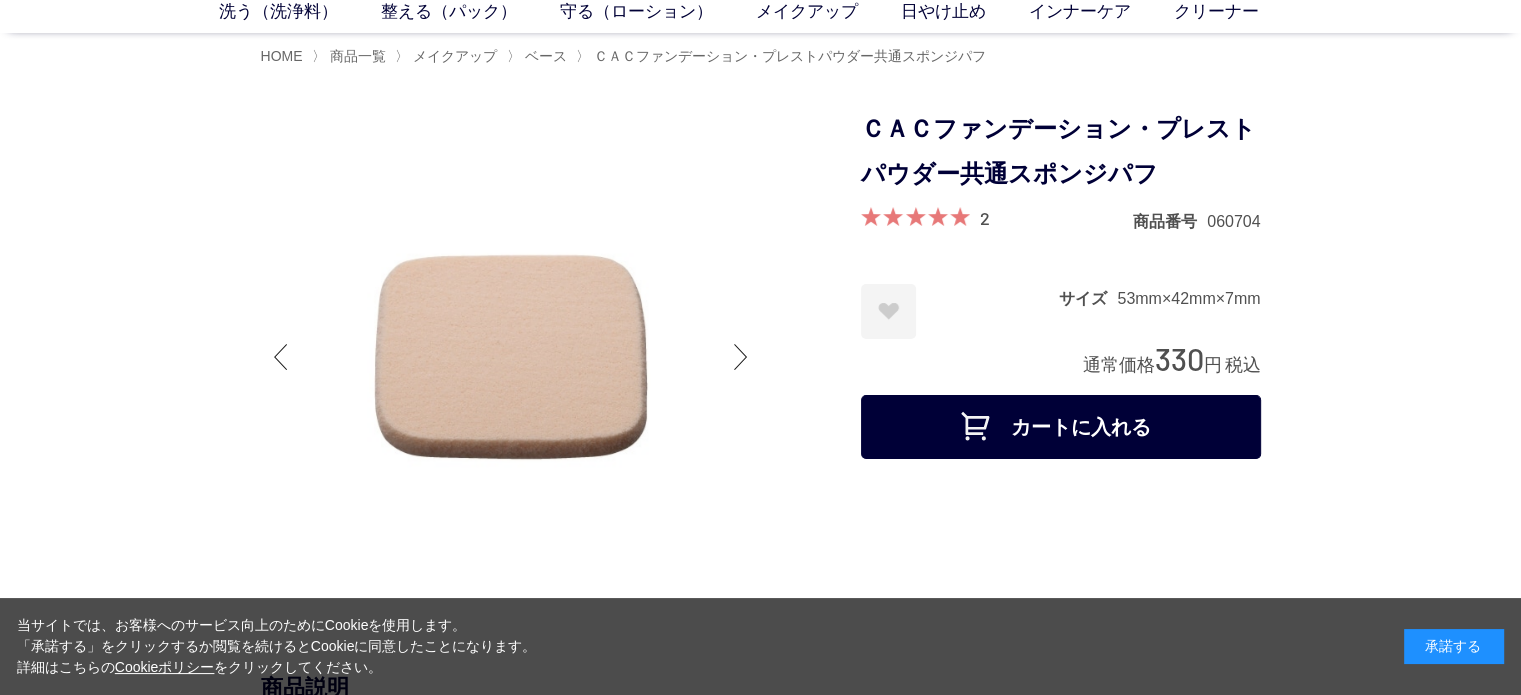 click on "カートに入れる" at bounding box center [1061, 427] 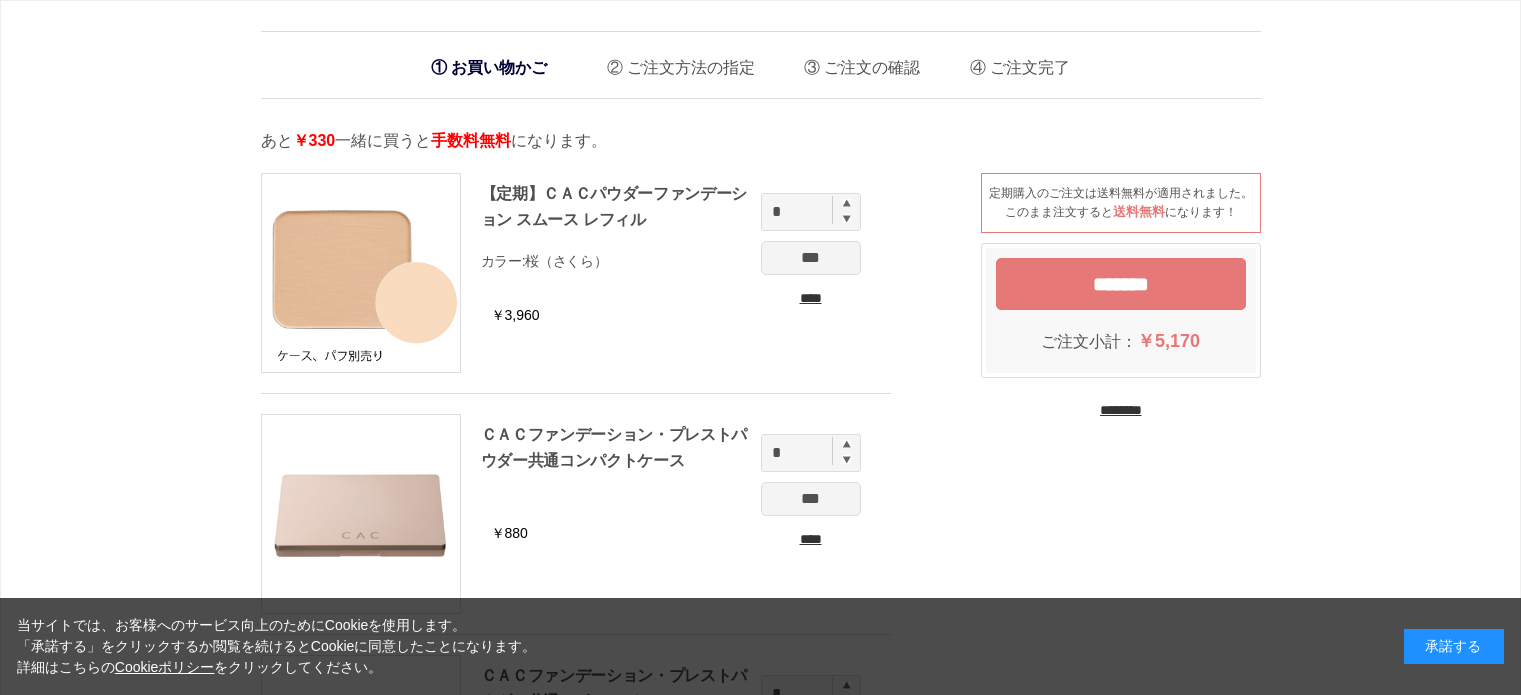 scroll, scrollTop: 0, scrollLeft: 0, axis: both 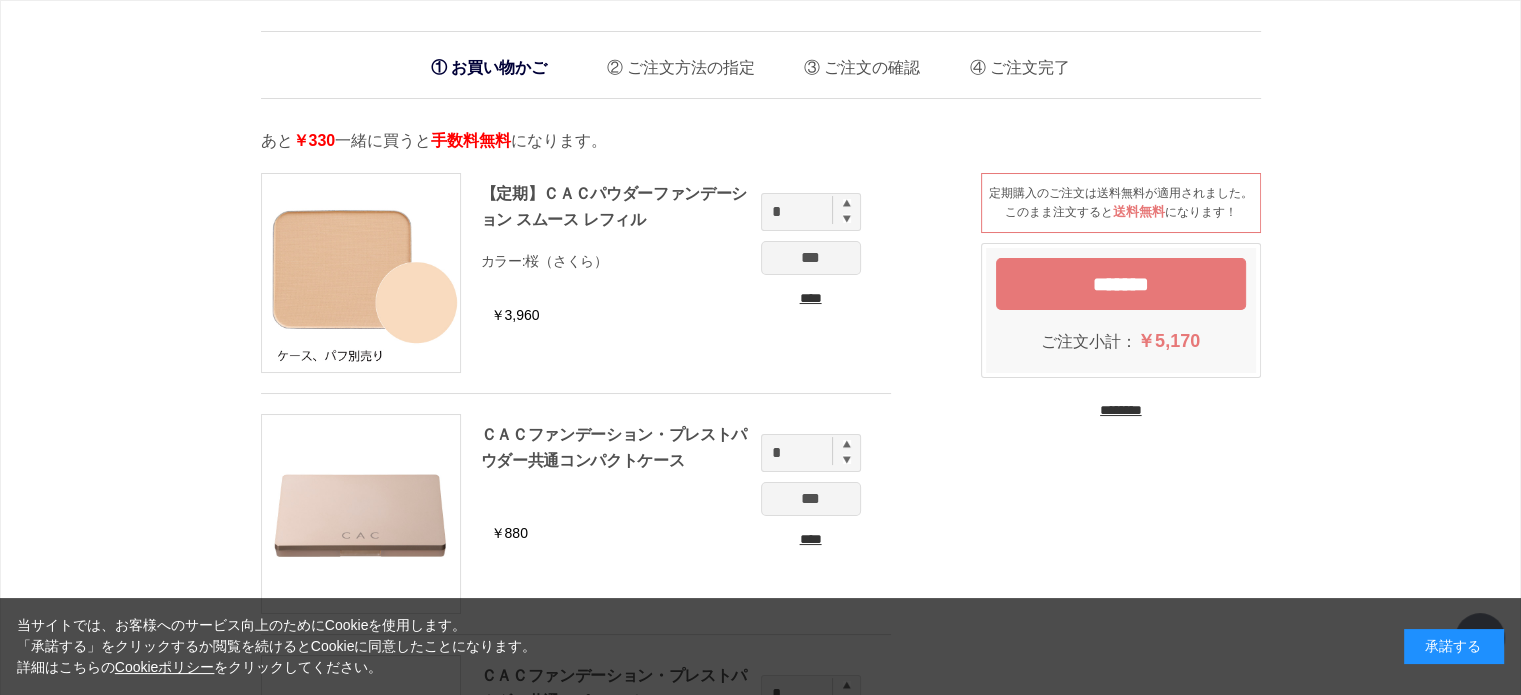 click on "********" at bounding box center (1121, 410) 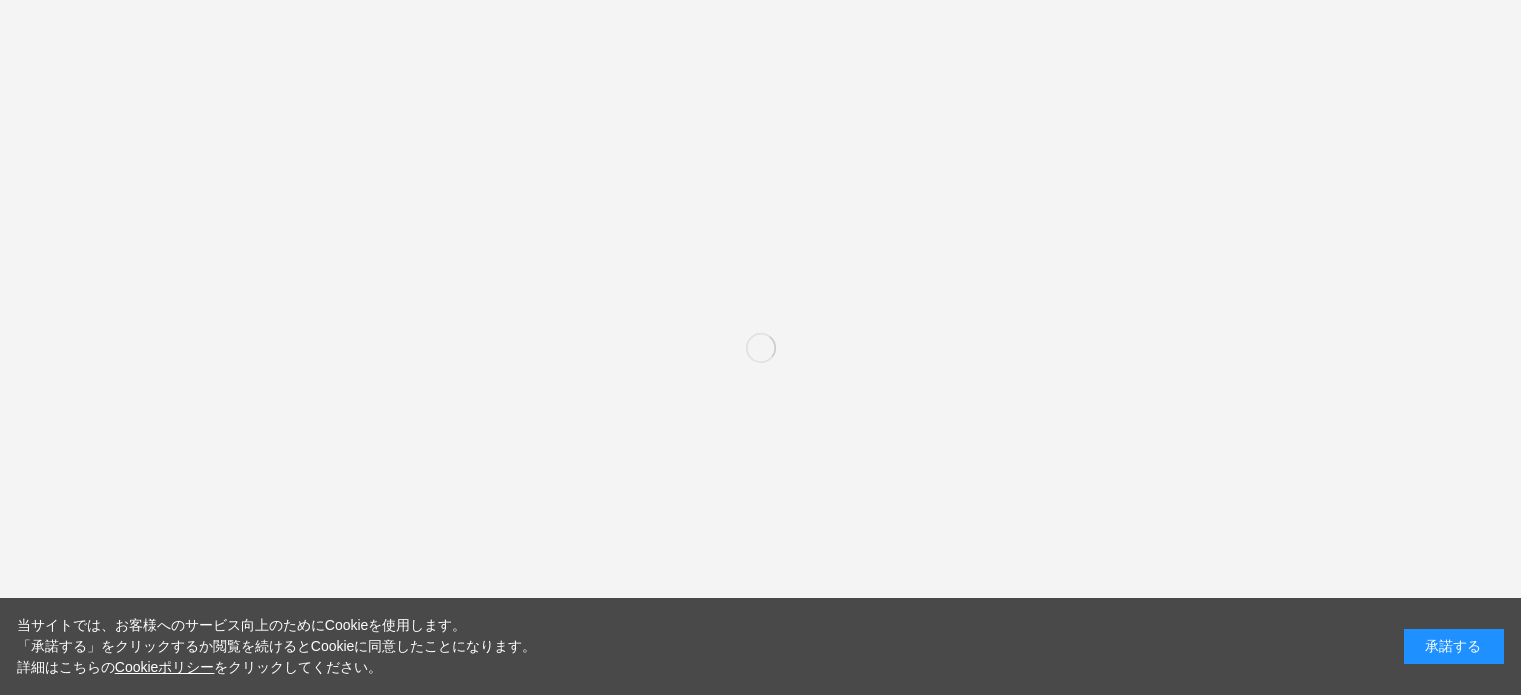 scroll, scrollTop: 0, scrollLeft: 0, axis: both 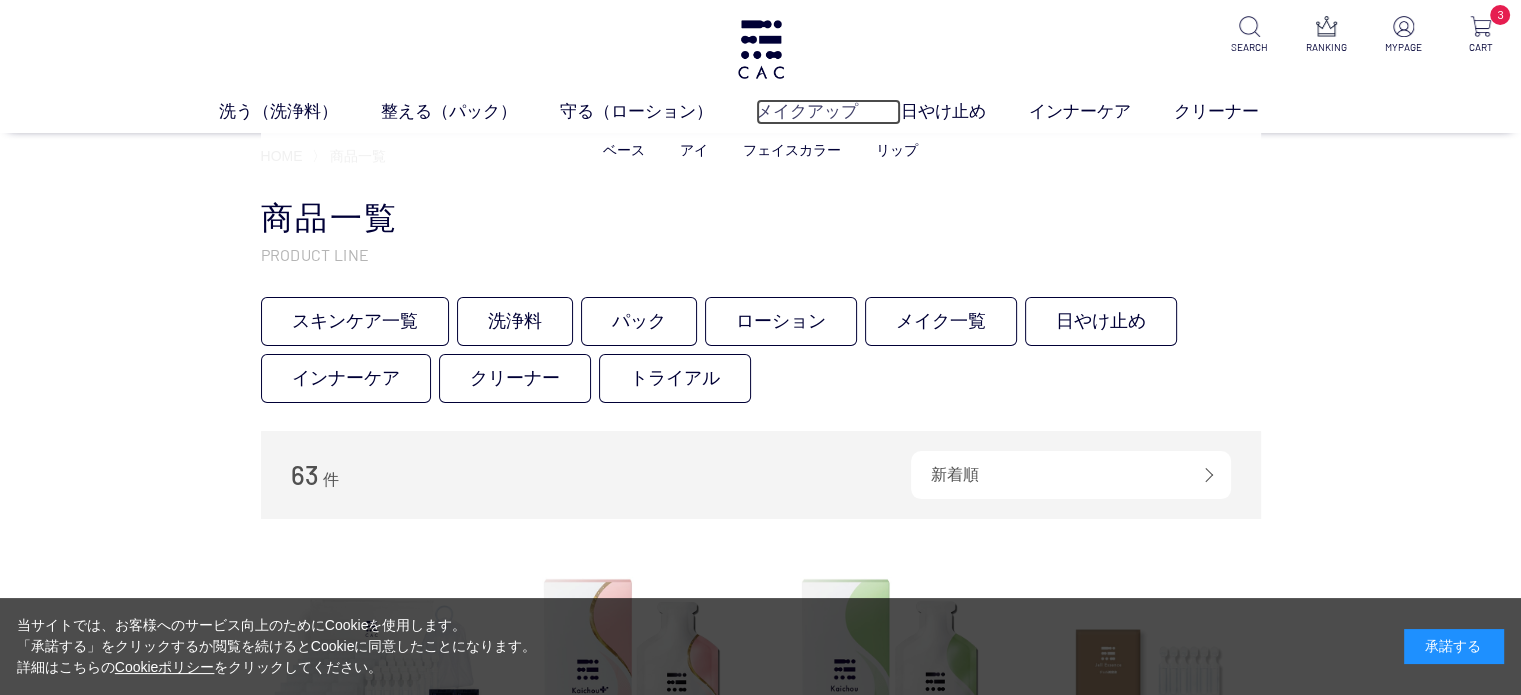 click on "メイクアップ" at bounding box center (828, 112) 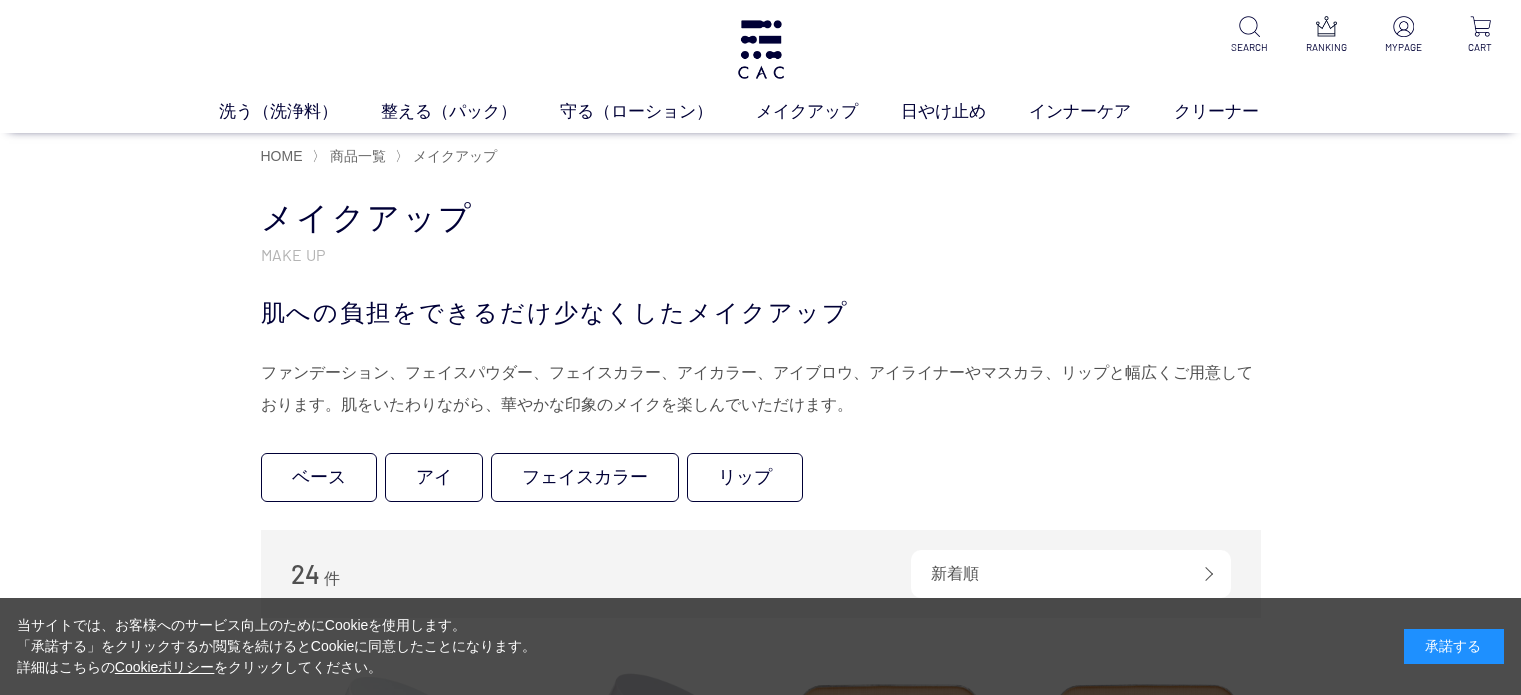 scroll, scrollTop: 0, scrollLeft: 0, axis: both 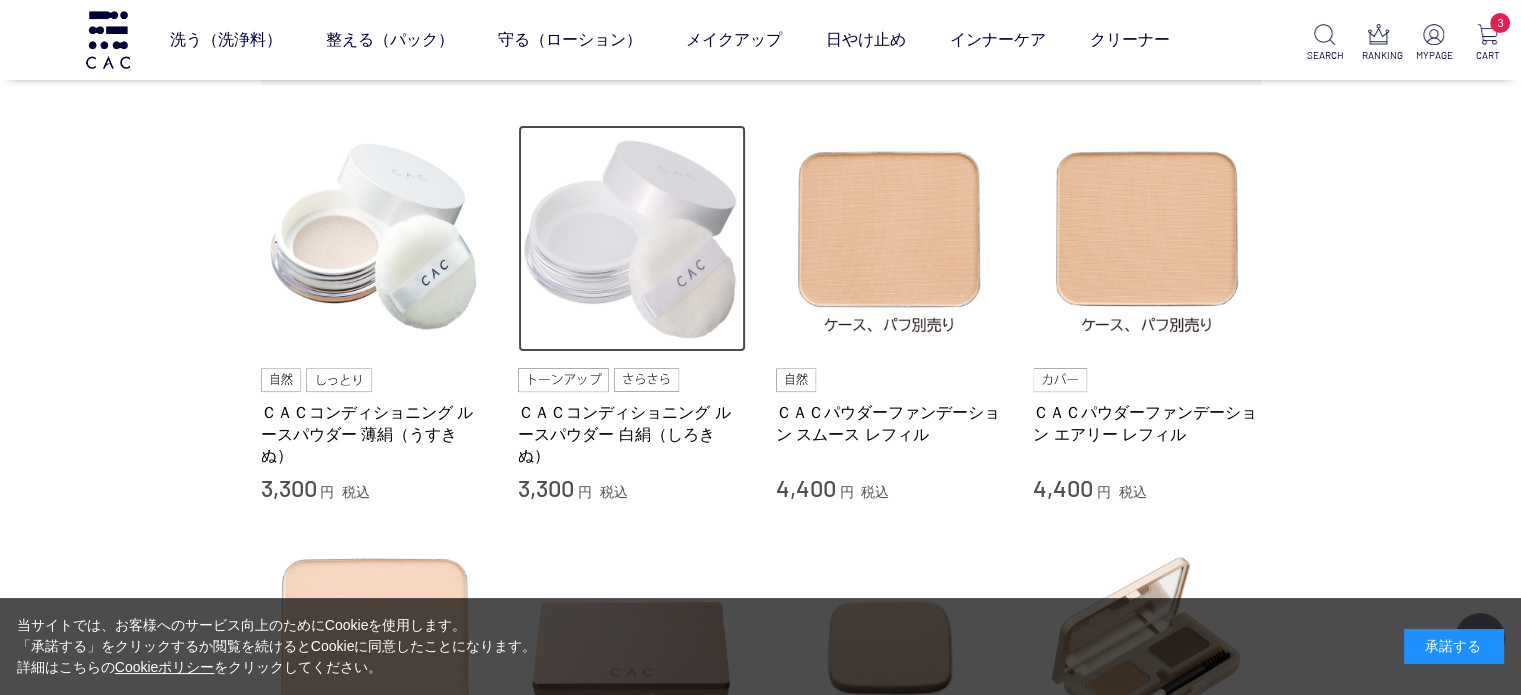click at bounding box center (632, 239) 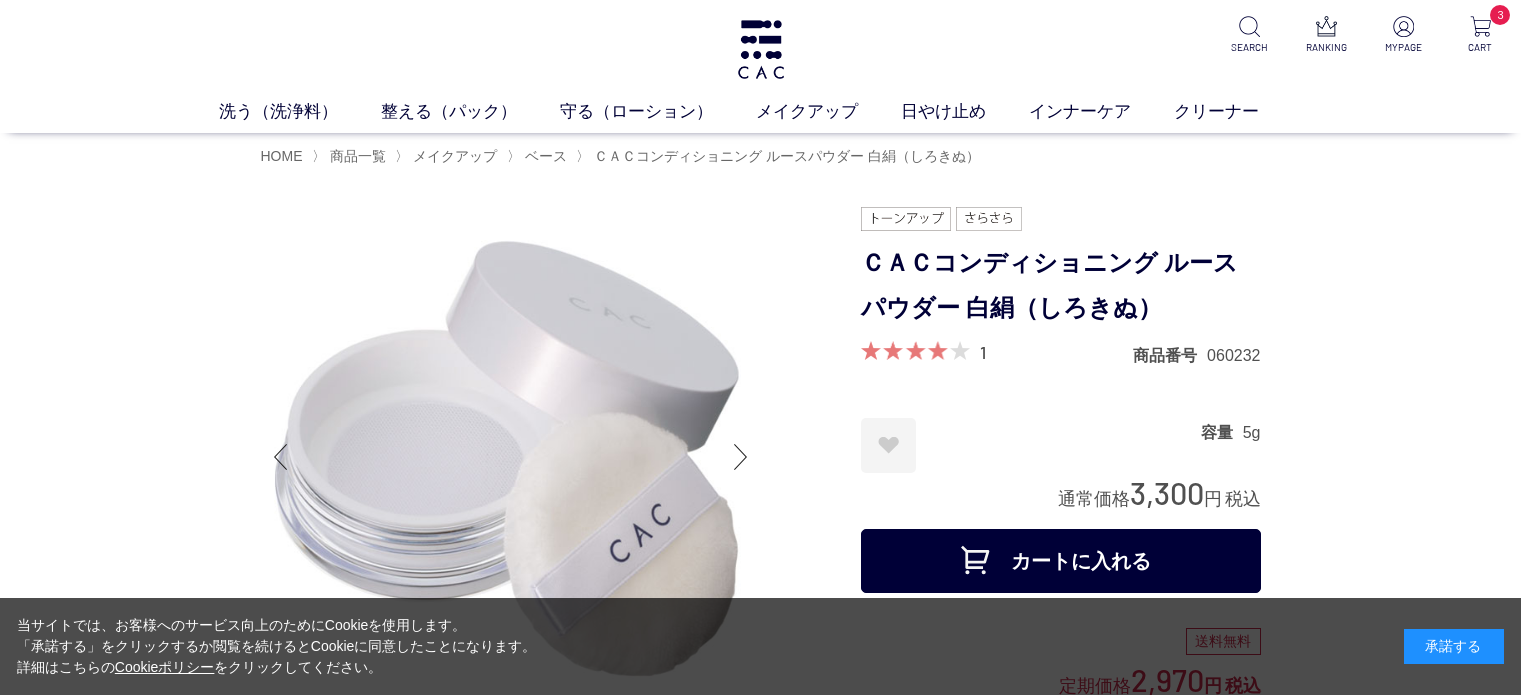 scroll, scrollTop: 0, scrollLeft: 0, axis: both 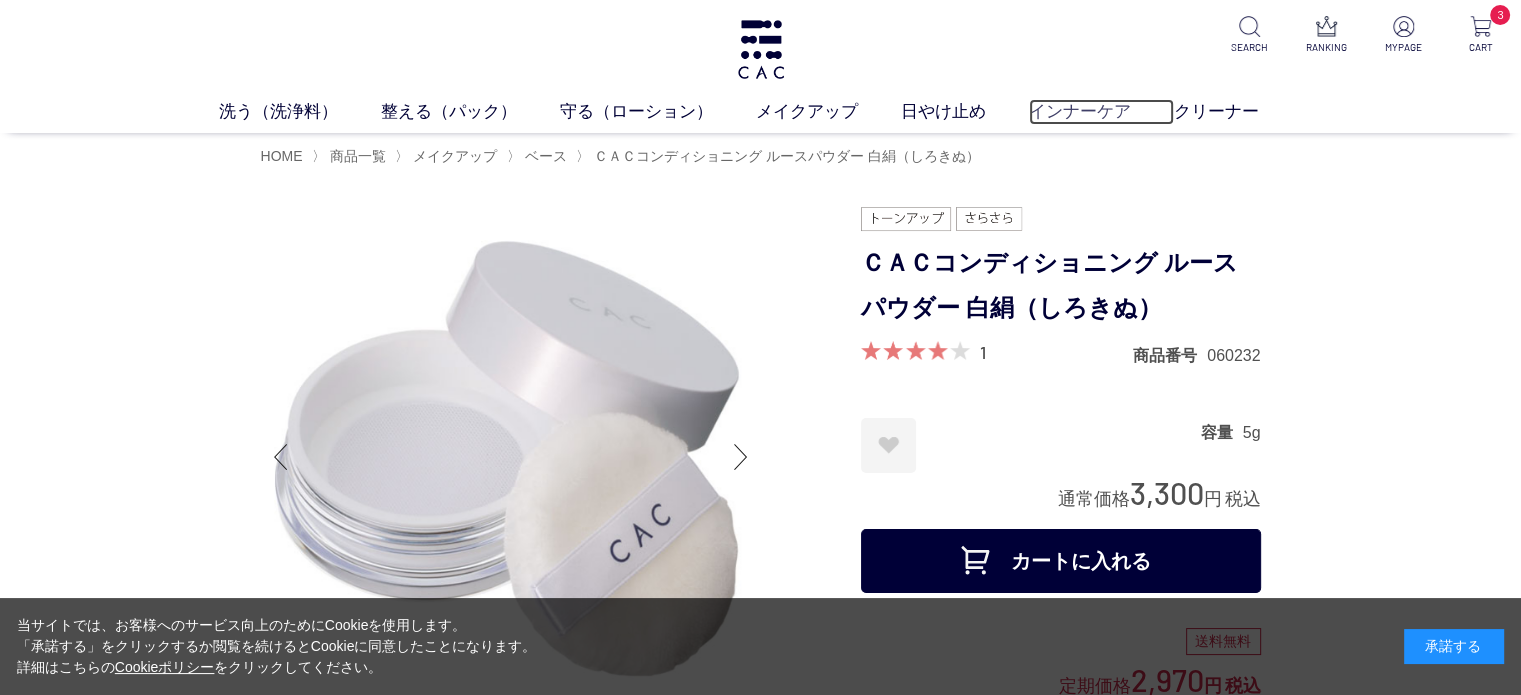 click on "インナーケア" at bounding box center [1101, 112] 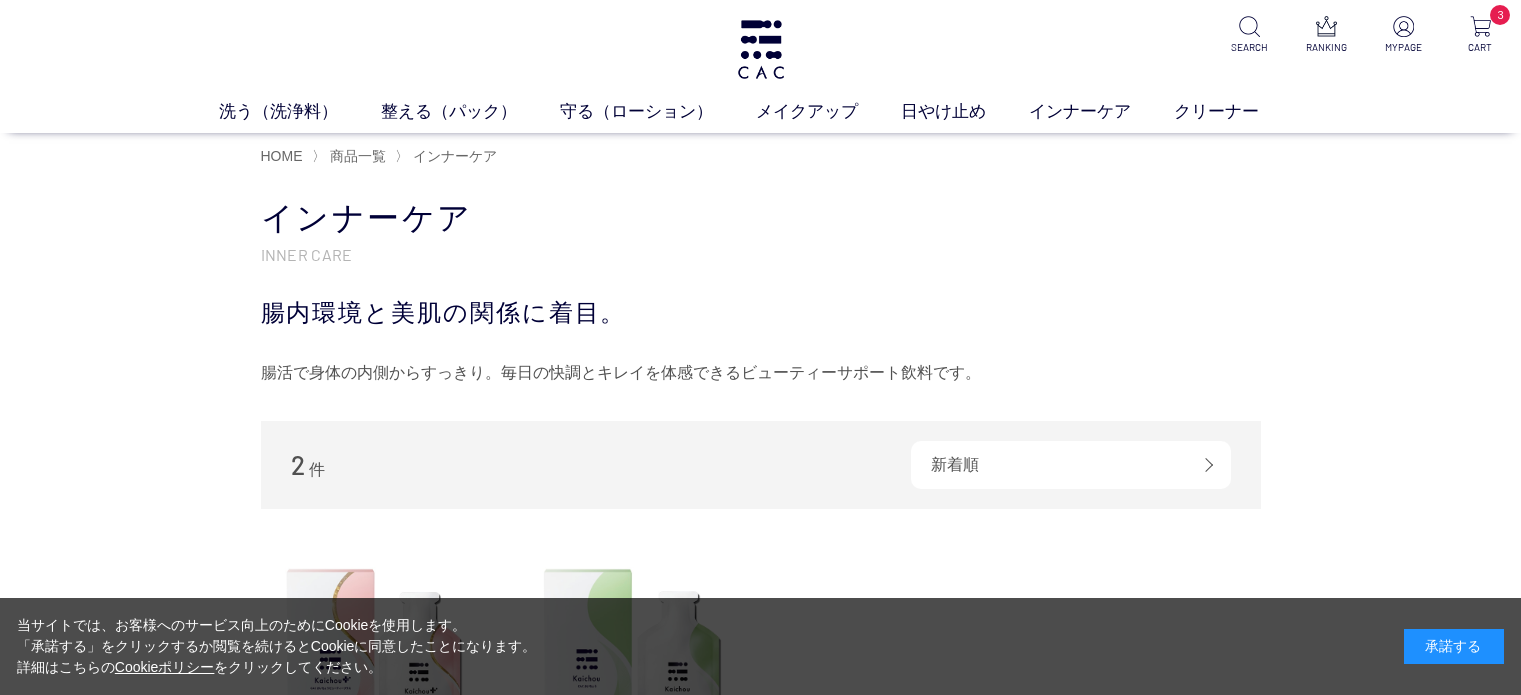 scroll, scrollTop: 0, scrollLeft: 0, axis: both 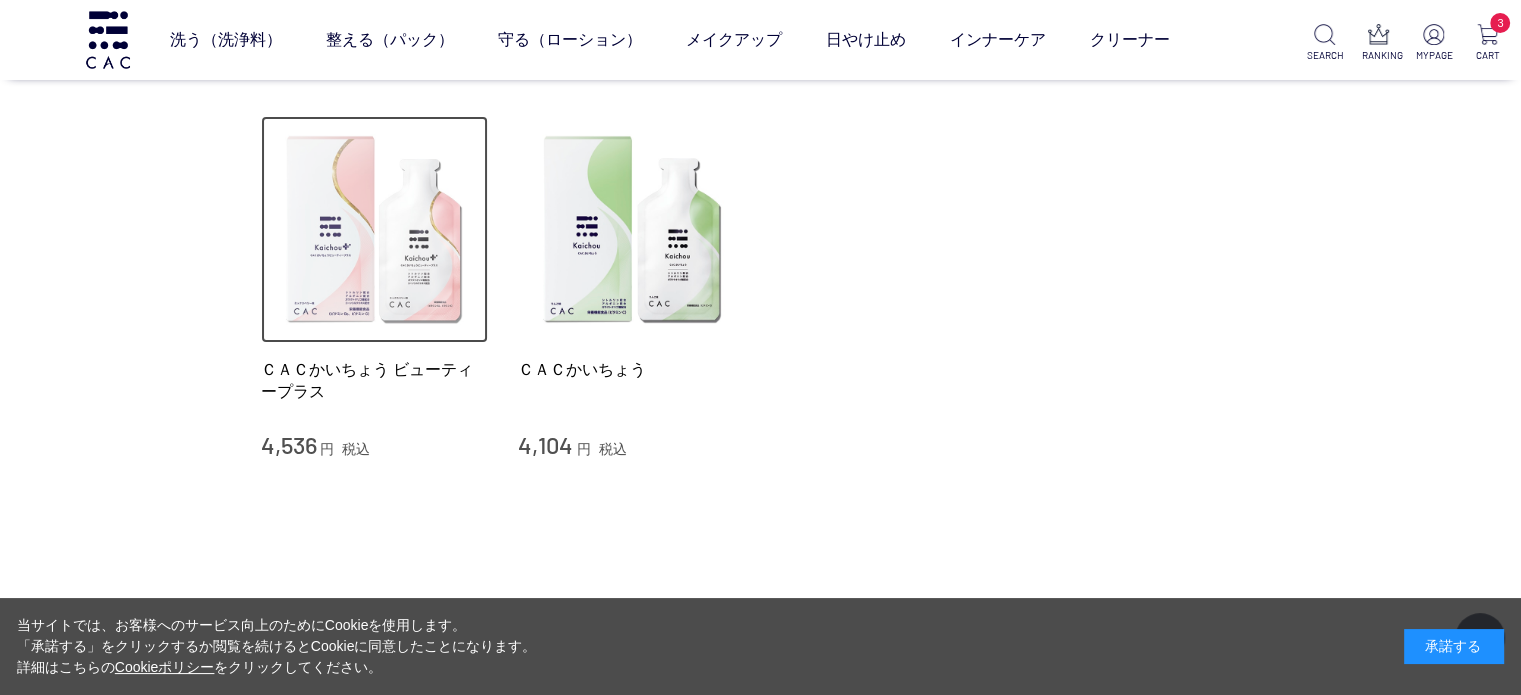 click at bounding box center (375, 230) 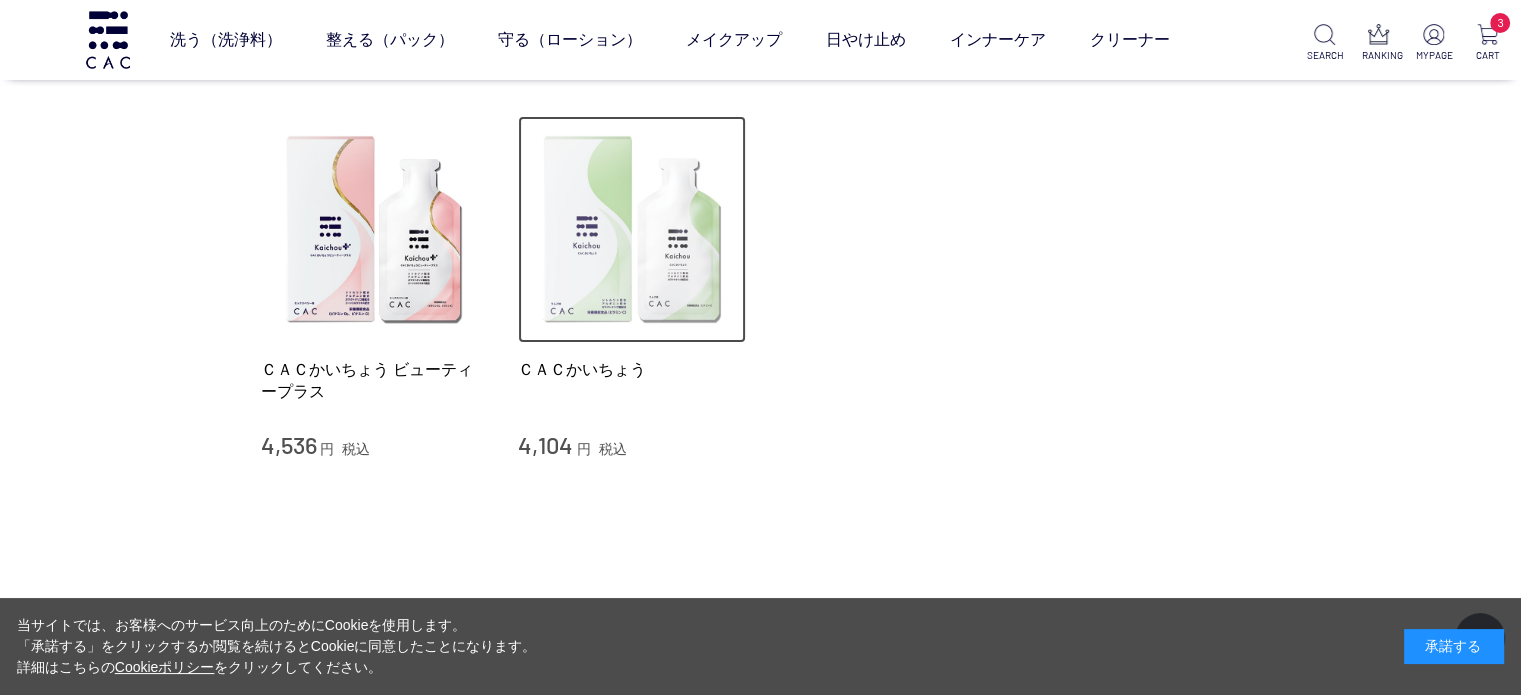 click at bounding box center [632, 230] 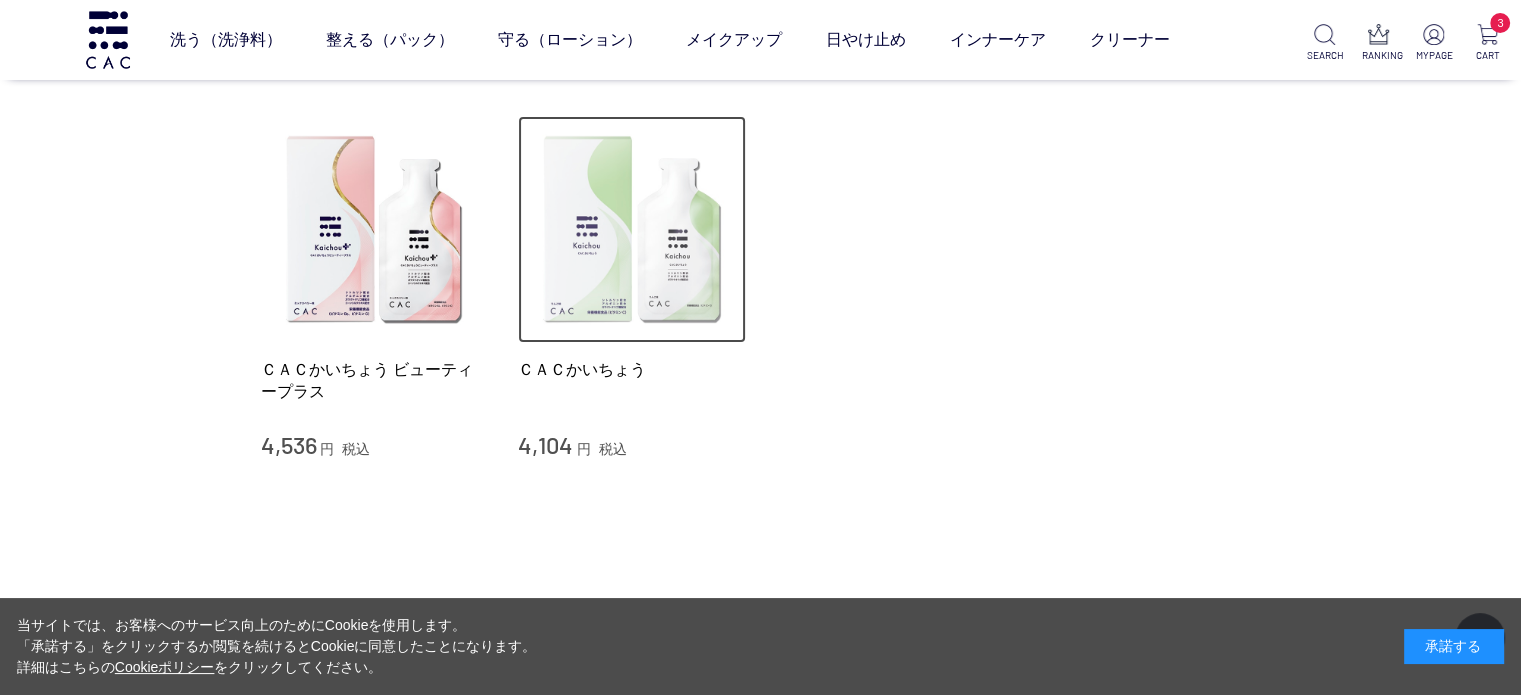 click at bounding box center (632, 230) 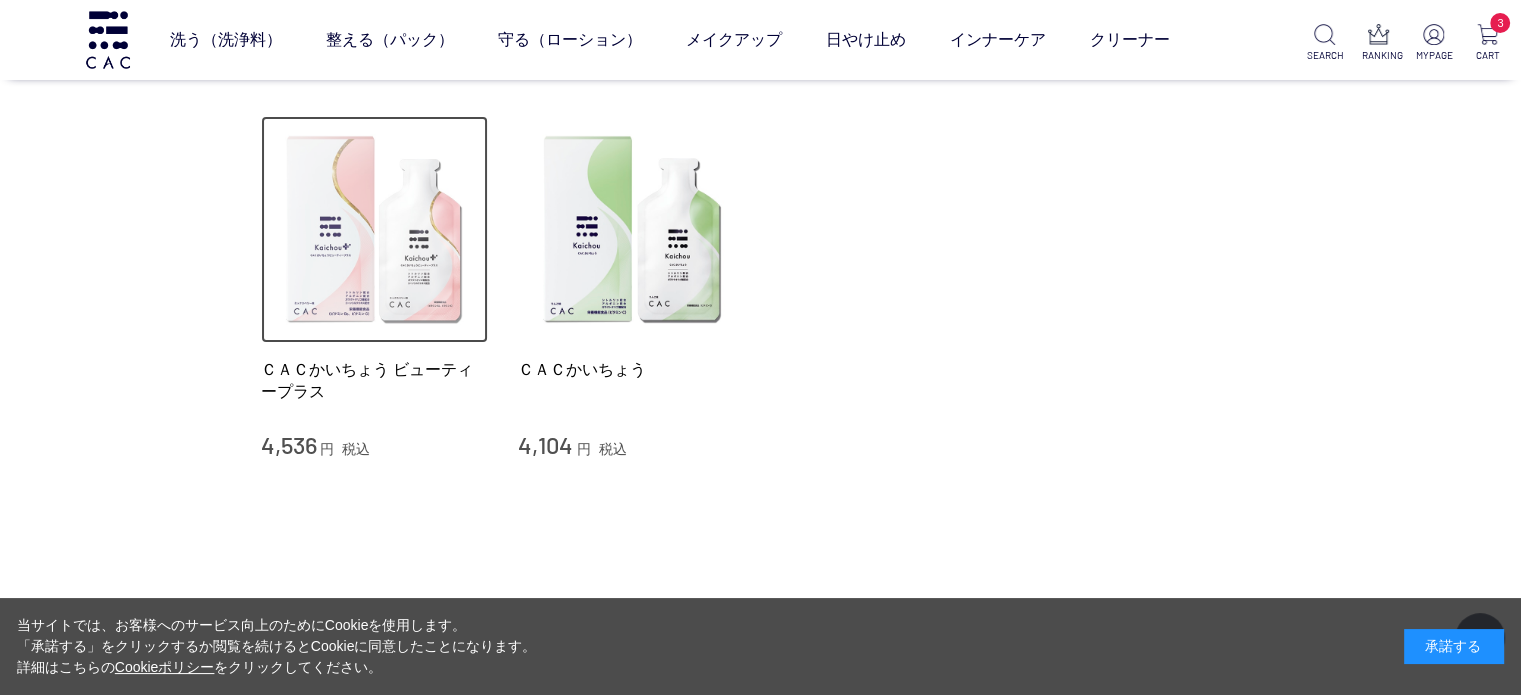 click at bounding box center [375, 230] 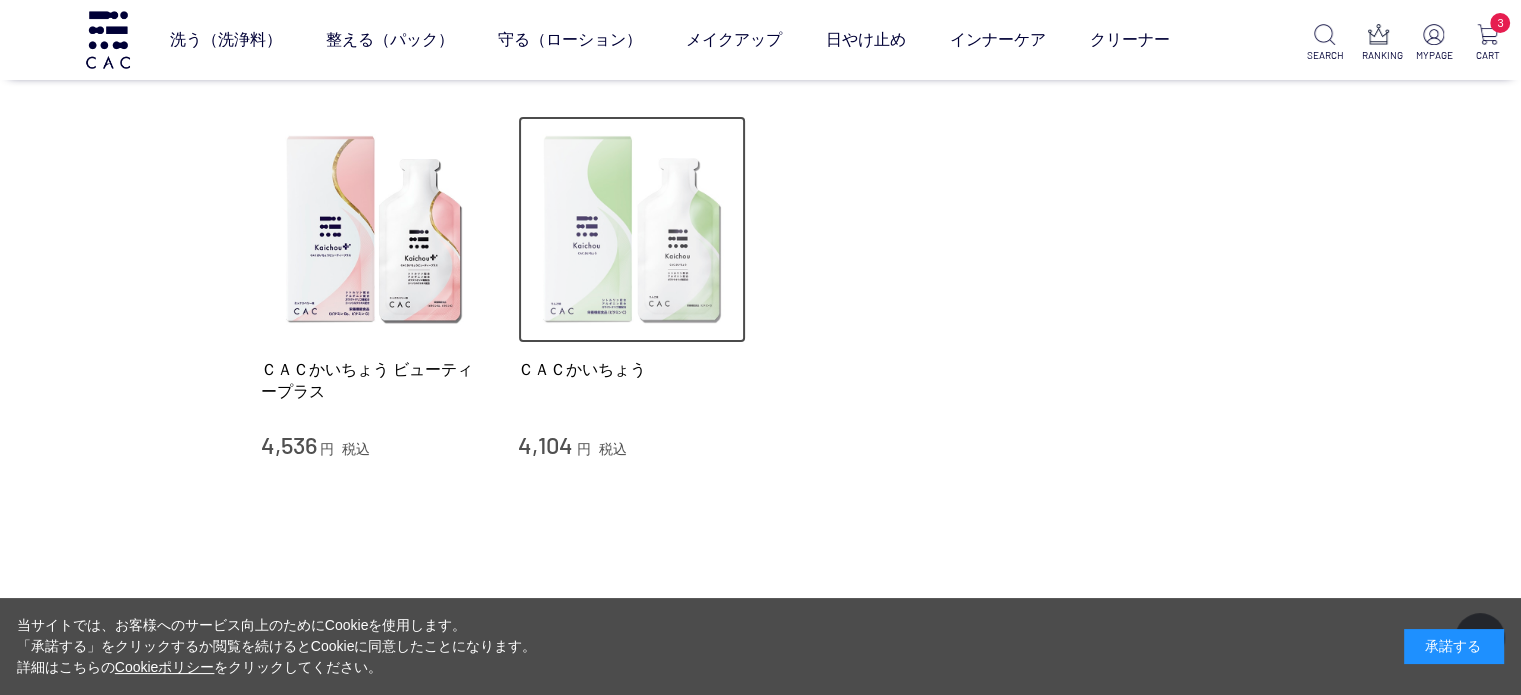 click at bounding box center [632, 230] 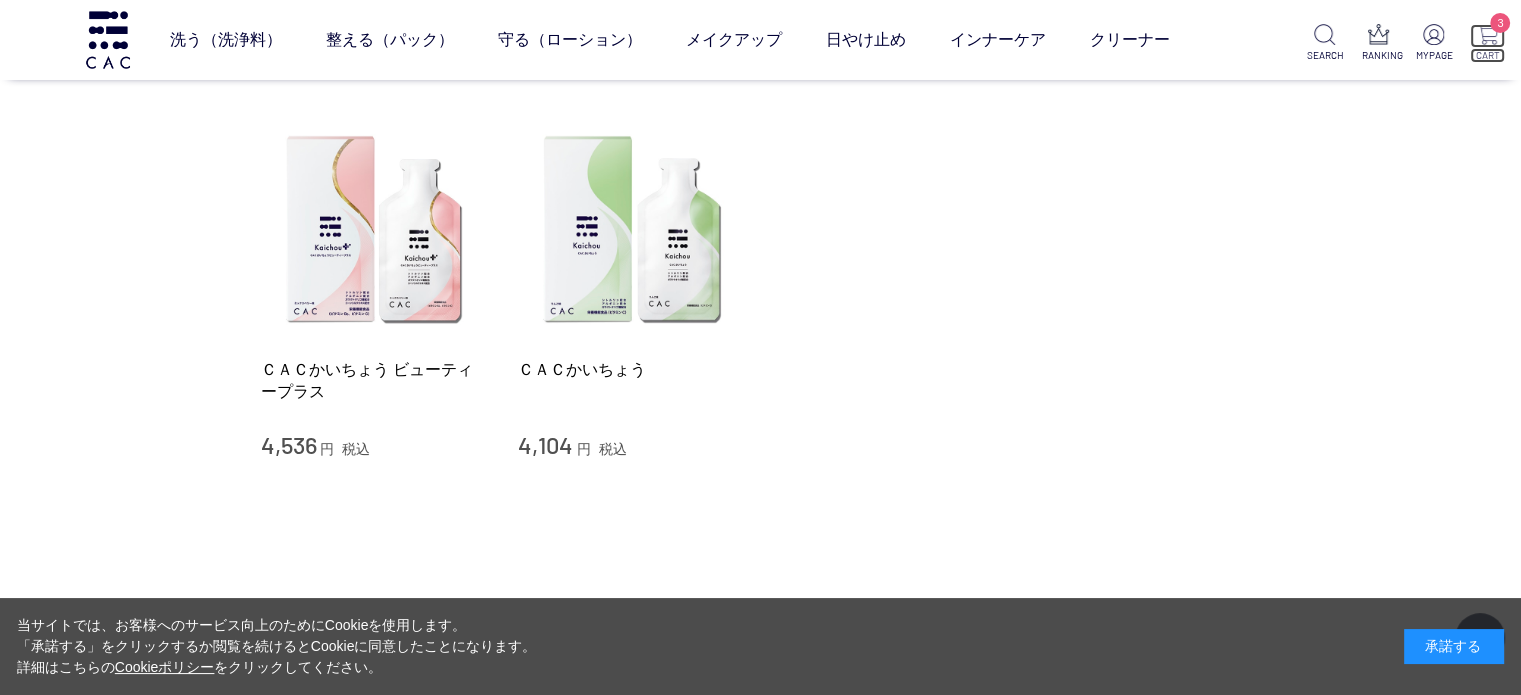 click at bounding box center [1487, 34] 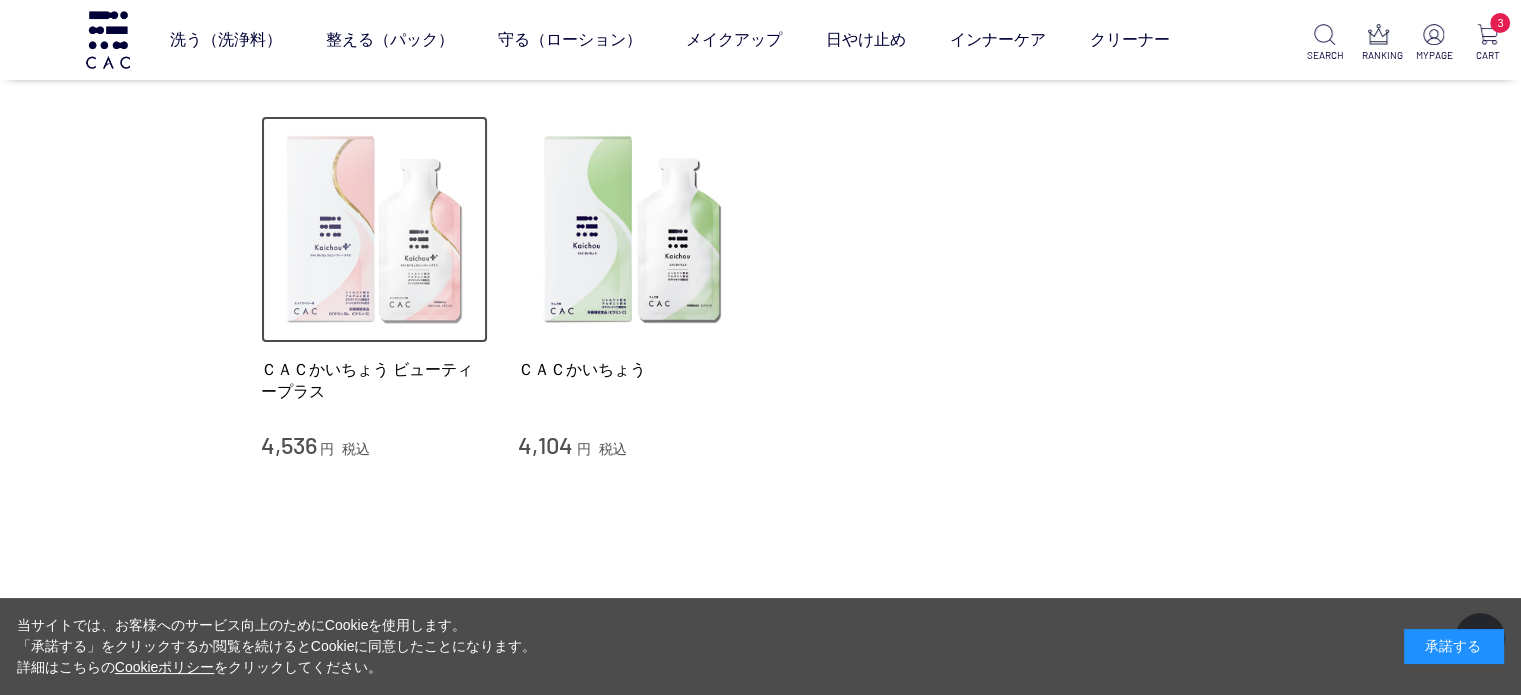 click at bounding box center [375, 230] 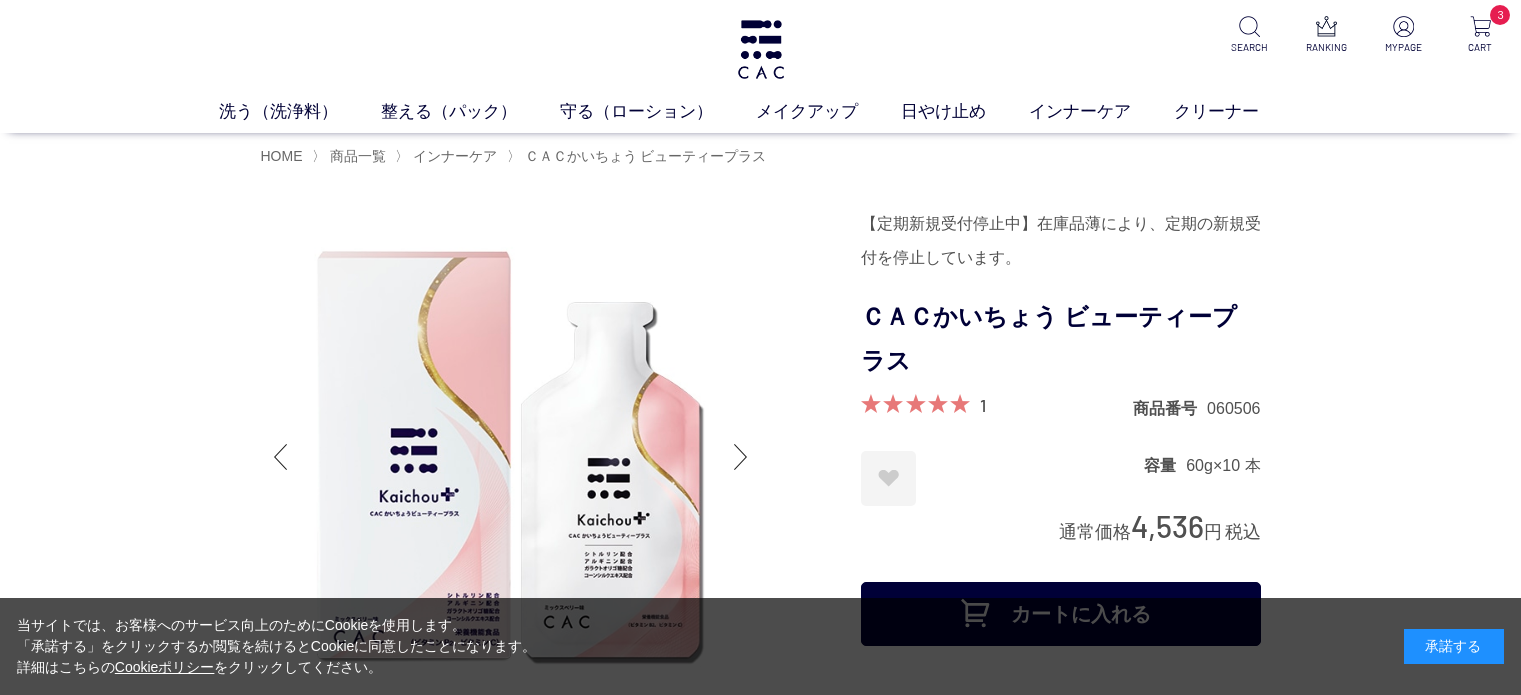 scroll, scrollTop: 0, scrollLeft: 0, axis: both 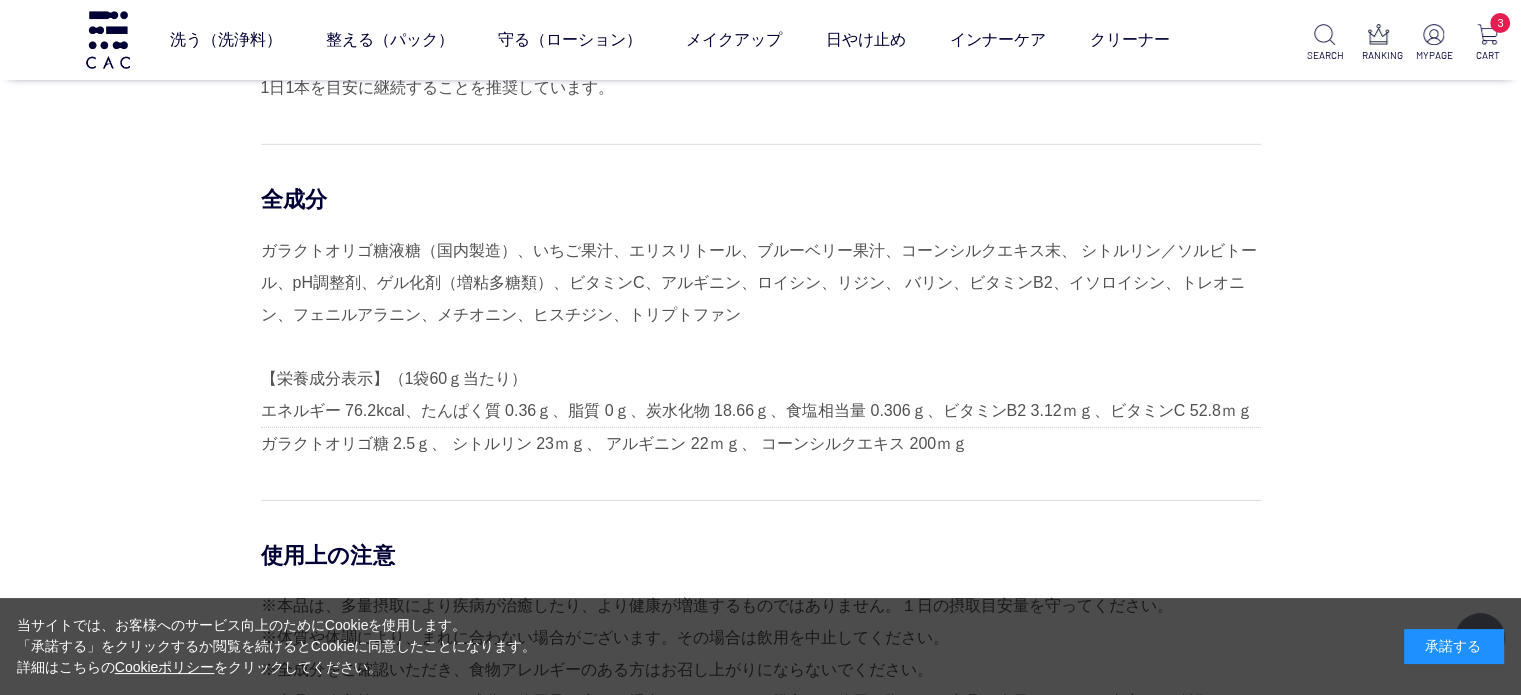 drag, startPoint x: 735, startPoint y: 308, endPoint x: 266, endPoint y: 191, distance: 483.37357 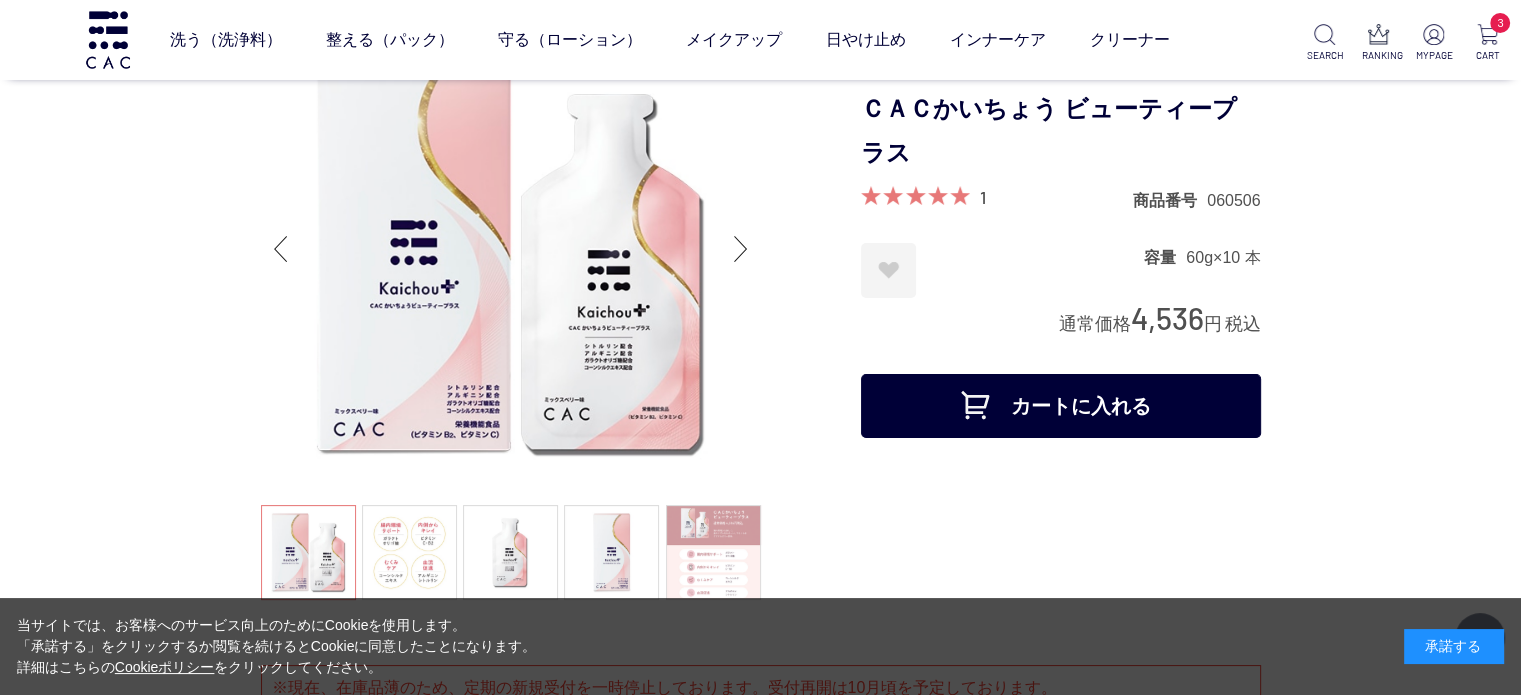 scroll, scrollTop: 0, scrollLeft: 0, axis: both 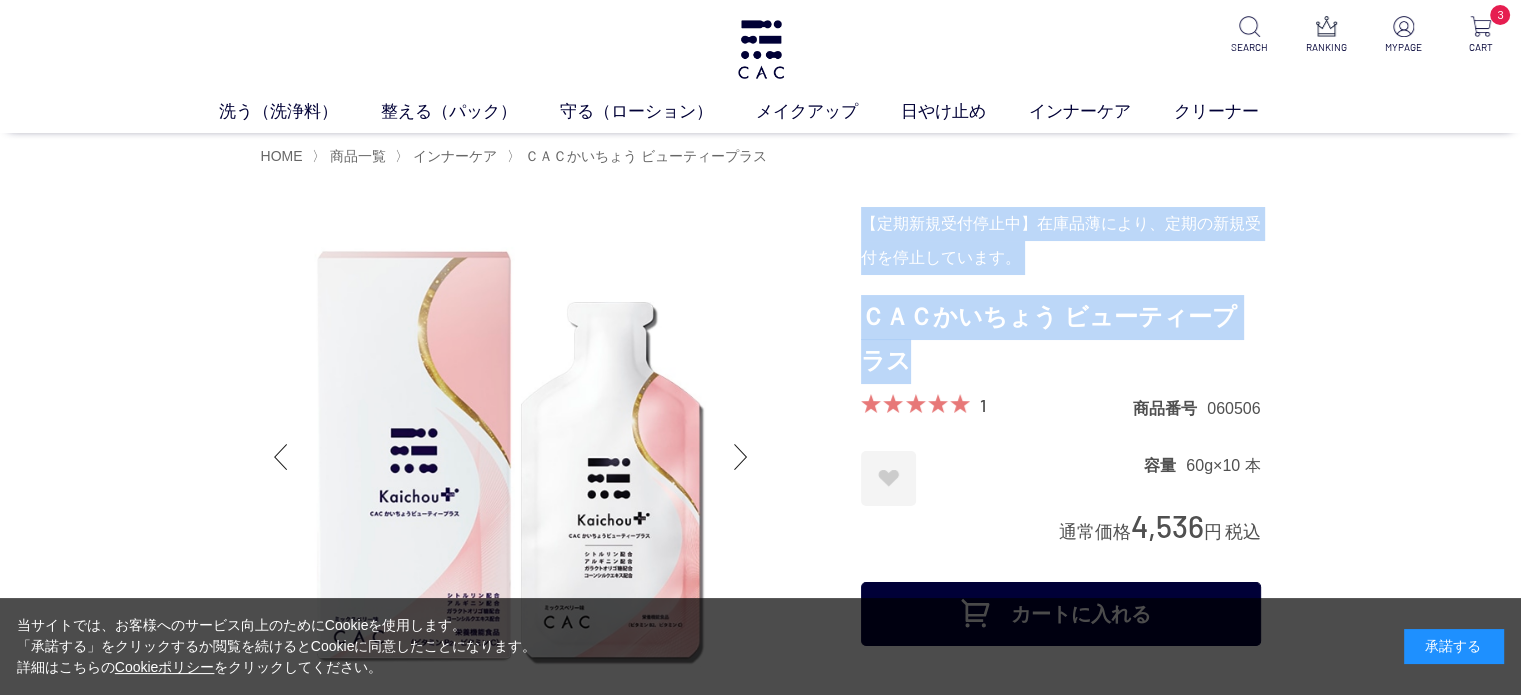 drag, startPoint x: 860, startPoint y: 315, endPoint x: 902, endPoint y: 333, distance: 45.694637 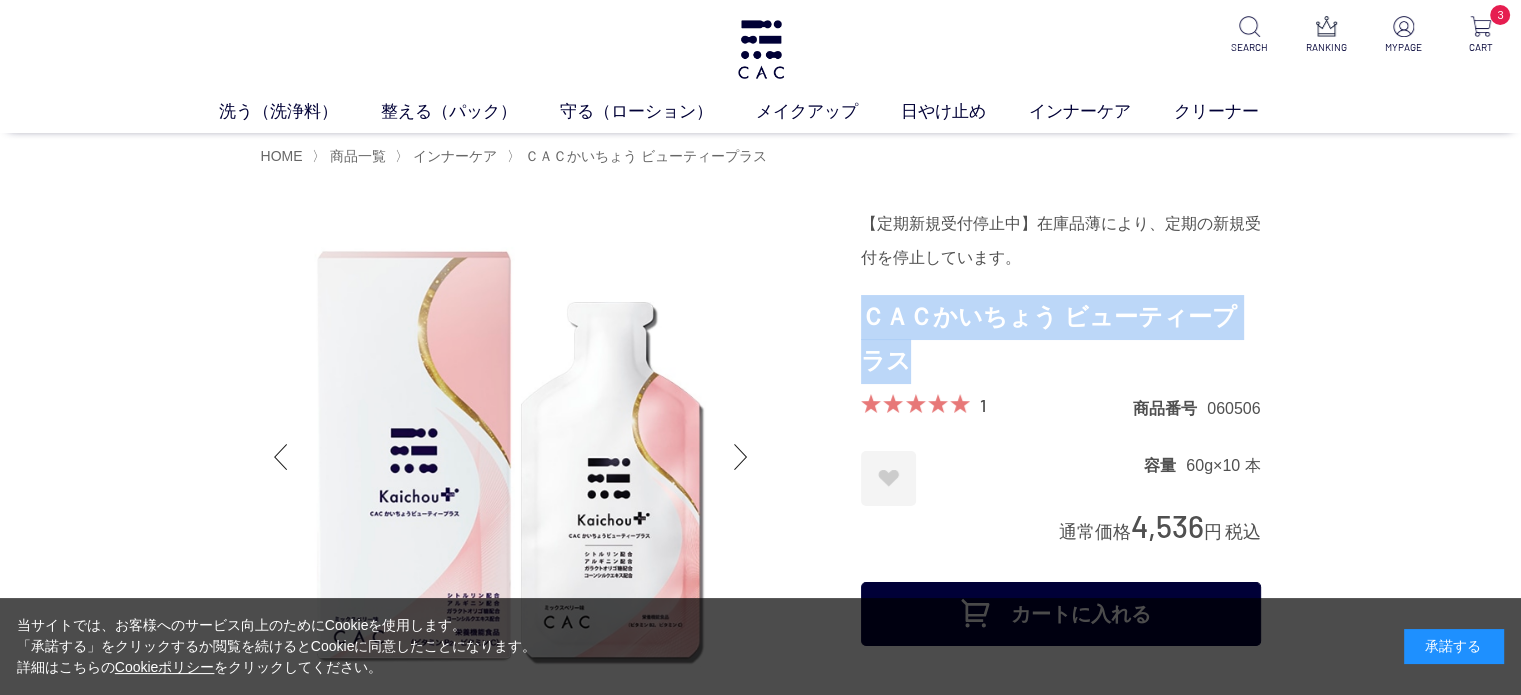 drag, startPoint x: 885, startPoint y: 357, endPoint x: 867, endPoint y: 318, distance: 42.953465 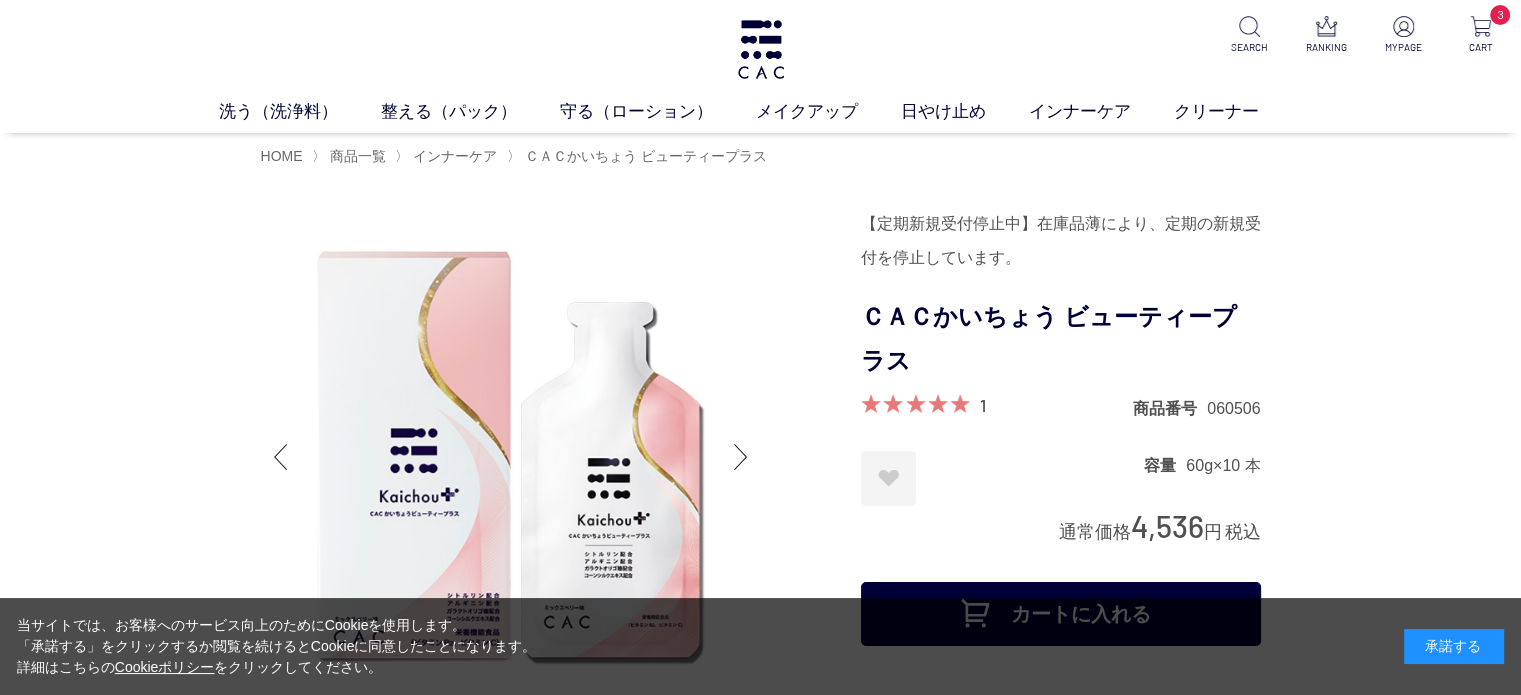drag, startPoint x: 731, startPoint y: 254, endPoint x: 703, endPoint y: 255, distance: 28.01785 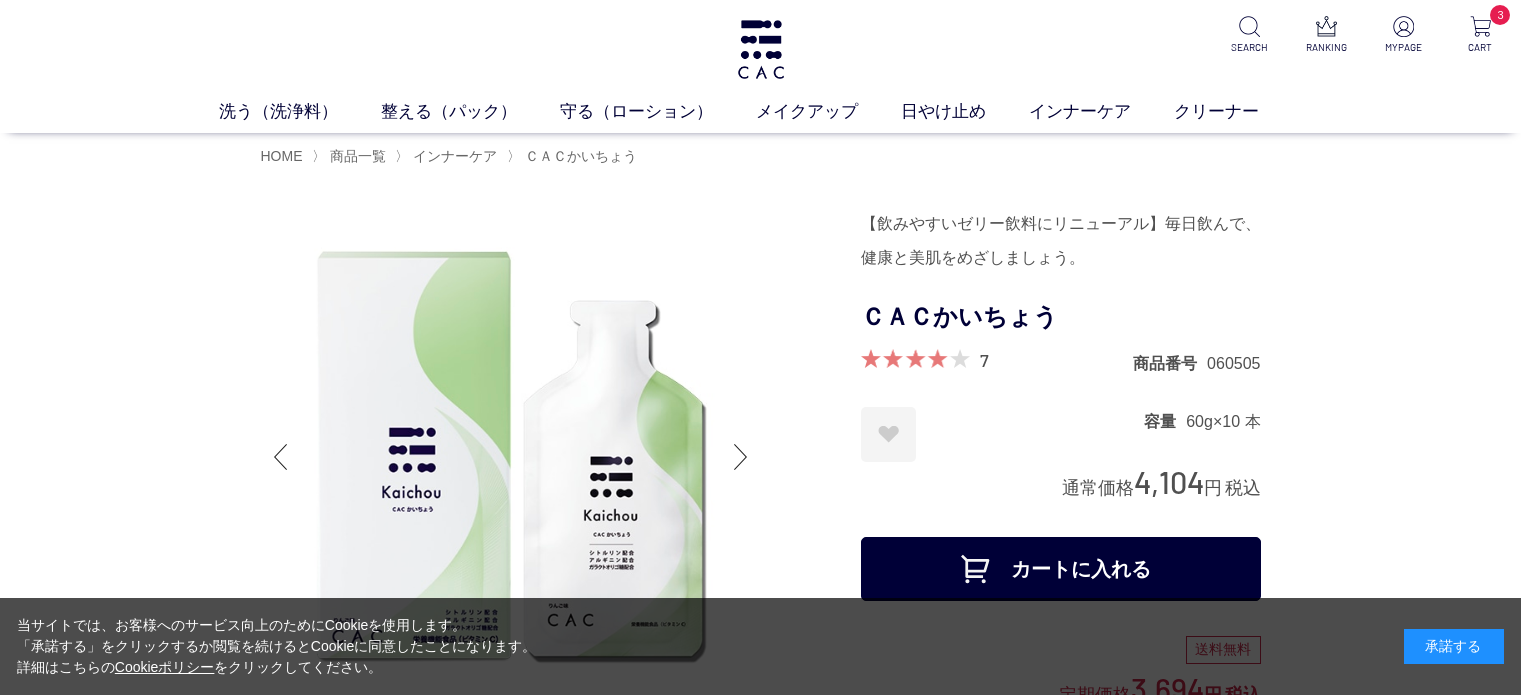 scroll, scrollTop: 0, scrollLeft: 0, axis: both 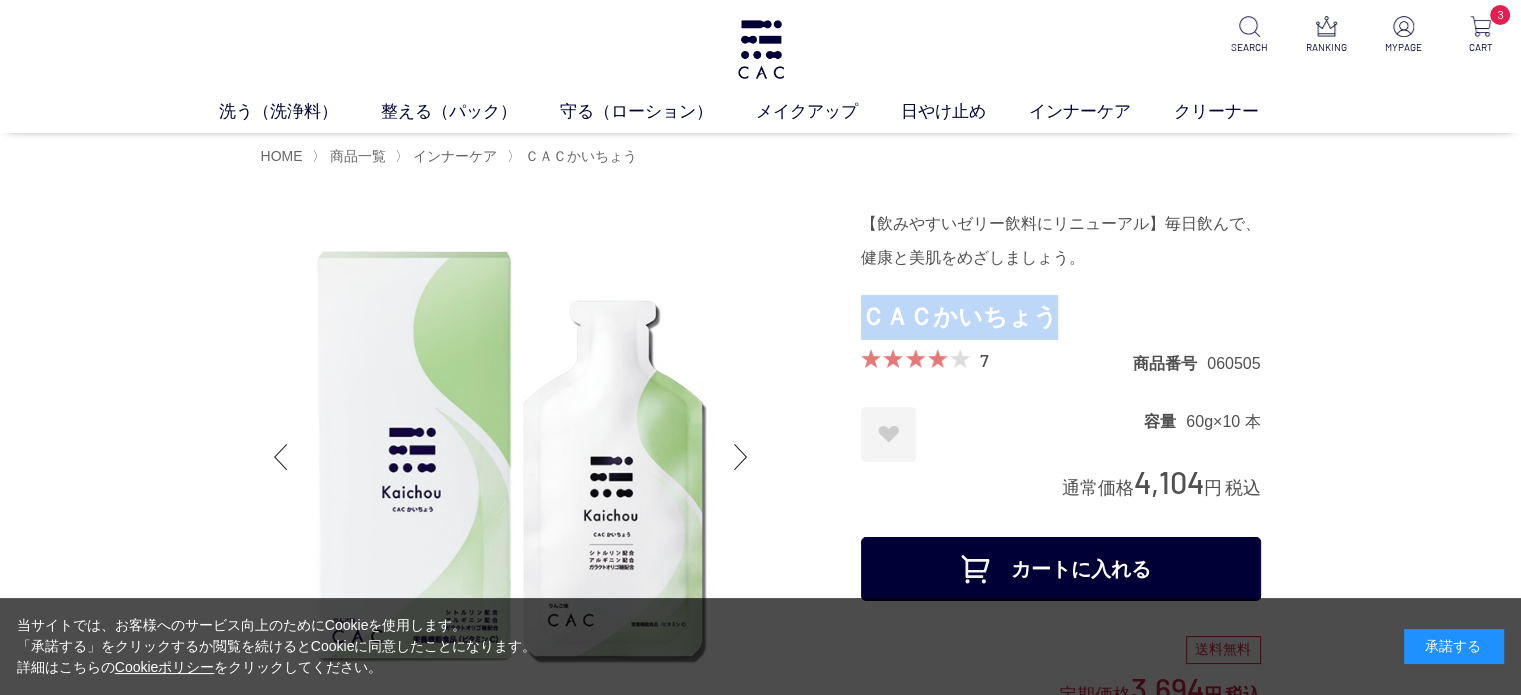 drag, startPoint x: 866, startPoint y: 318, endPoint x: 1044, endPoint y: 315, distance: 178.02528 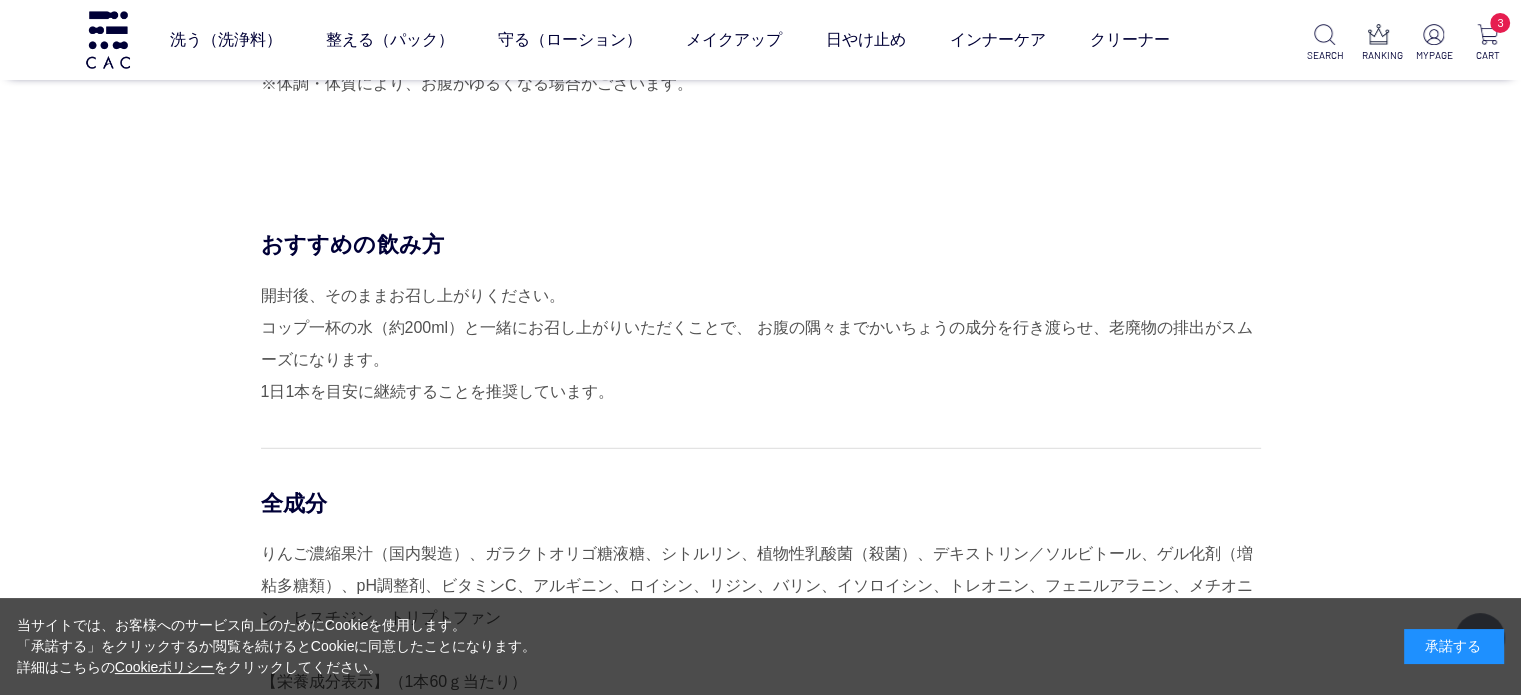 scroll, scrollTop: 5800, scrollLeft: 0, axis: vertical 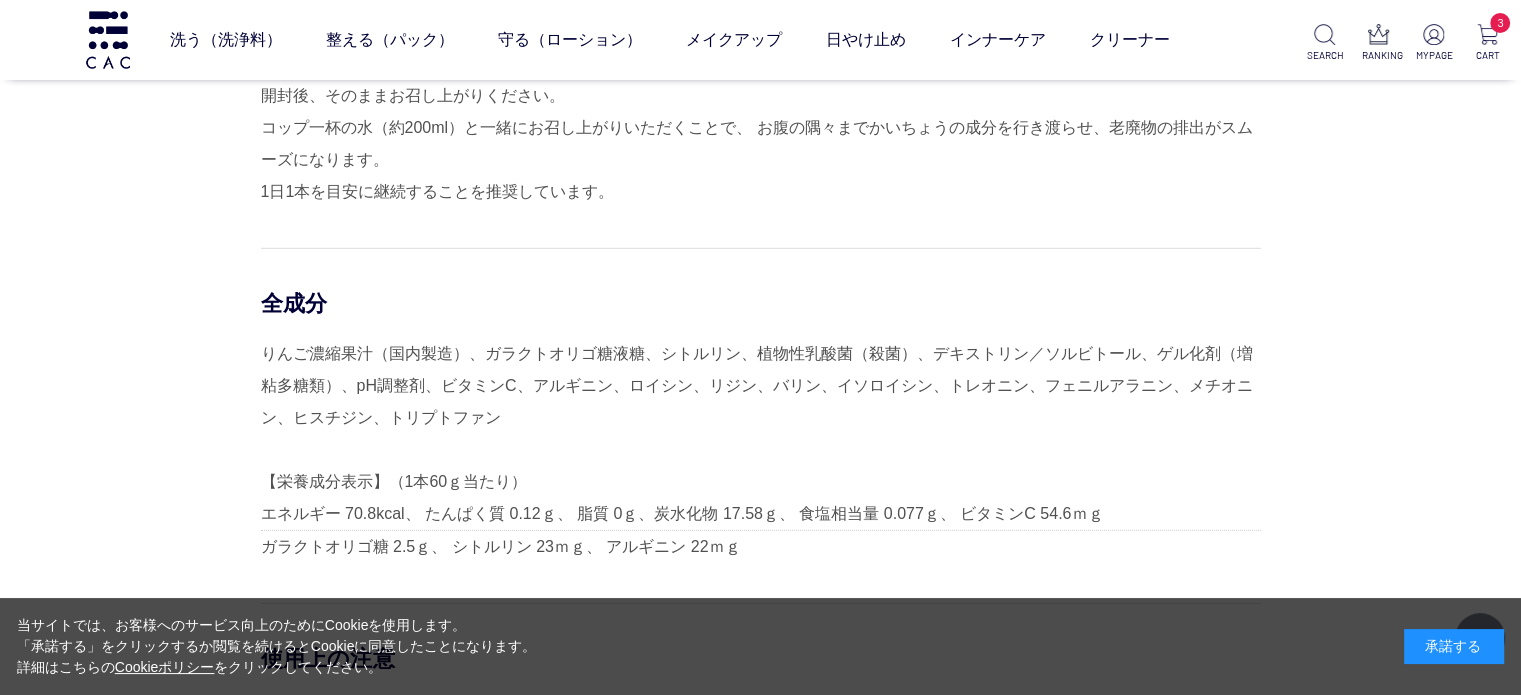 drag, startPoint x: 263, startPoint y: 295, endPoint x: 470, endPoint y: 409, distance: 236.31546 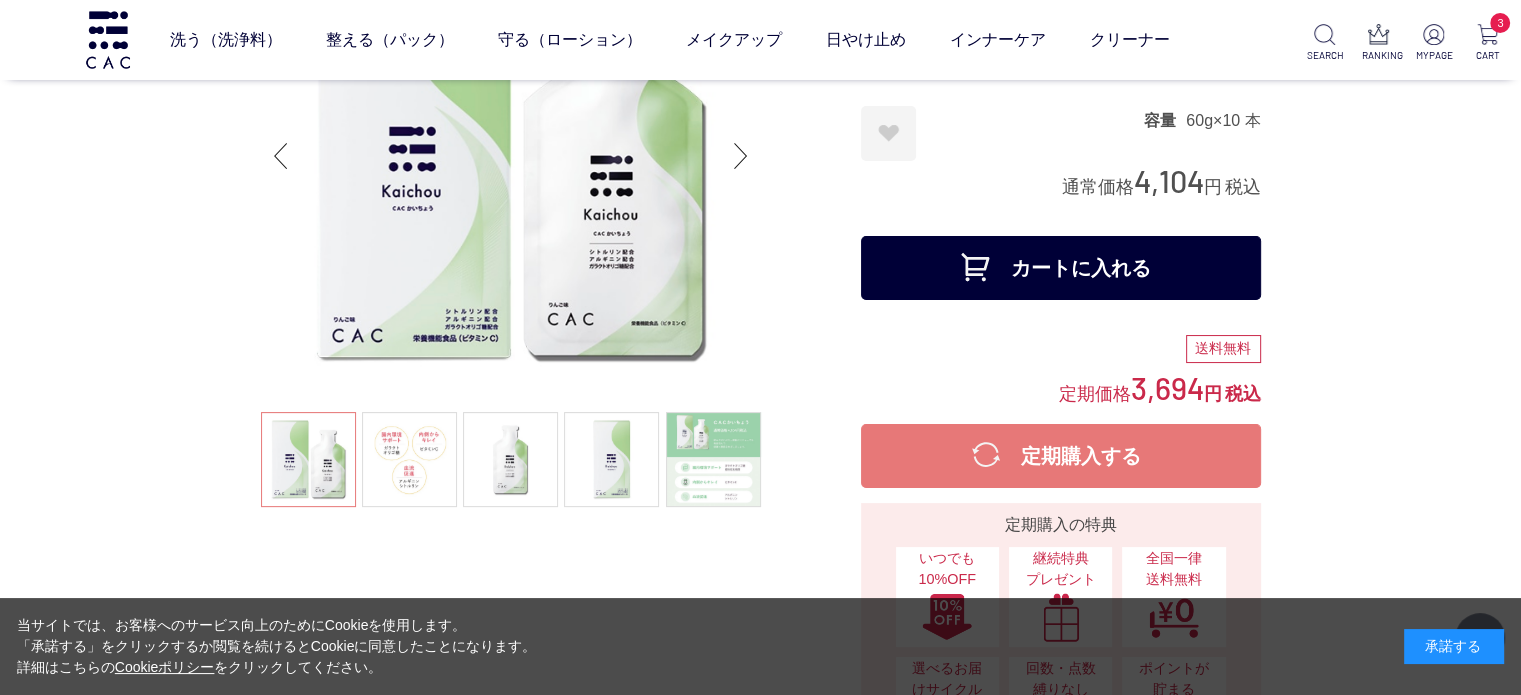 scroll, scrollTop: 0, scrollLeft: 0, axis: both 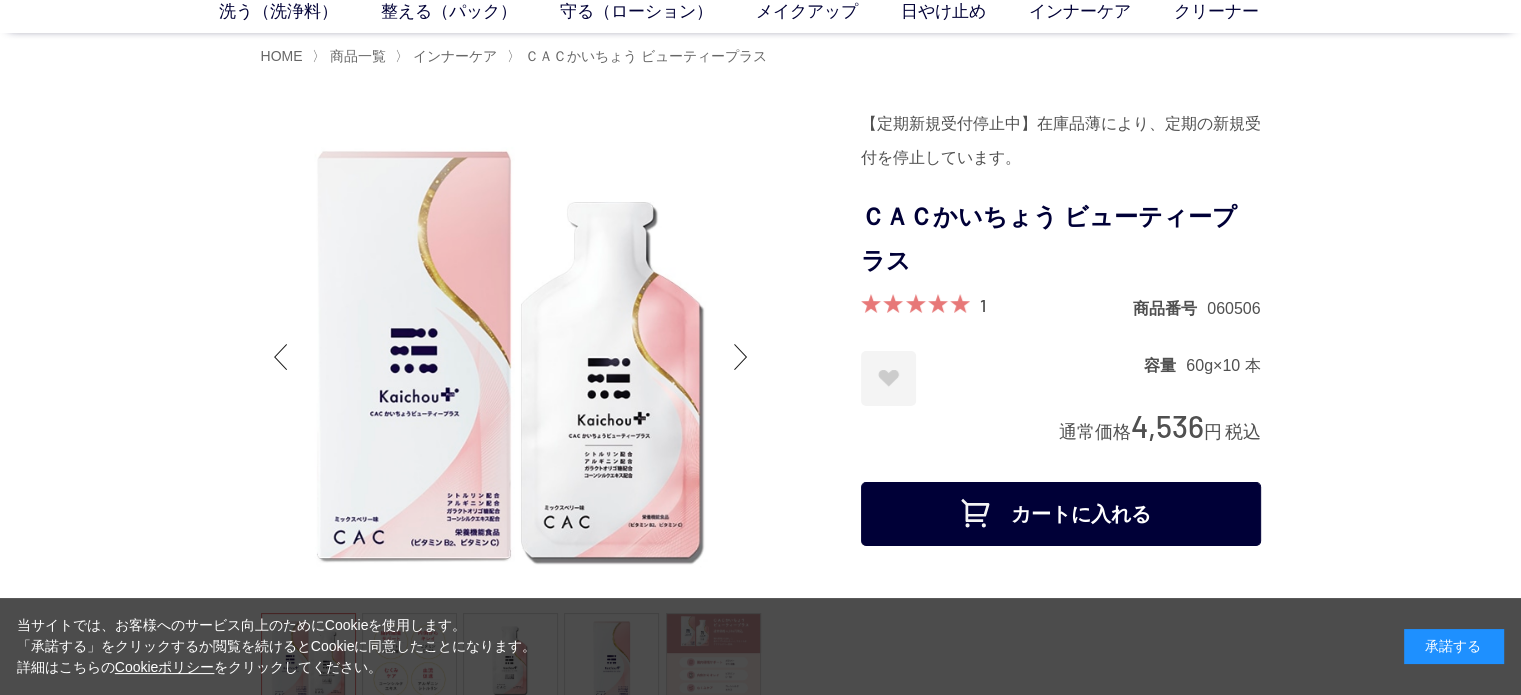 click on "カートに入れる" at bounding box center (1061, 514) 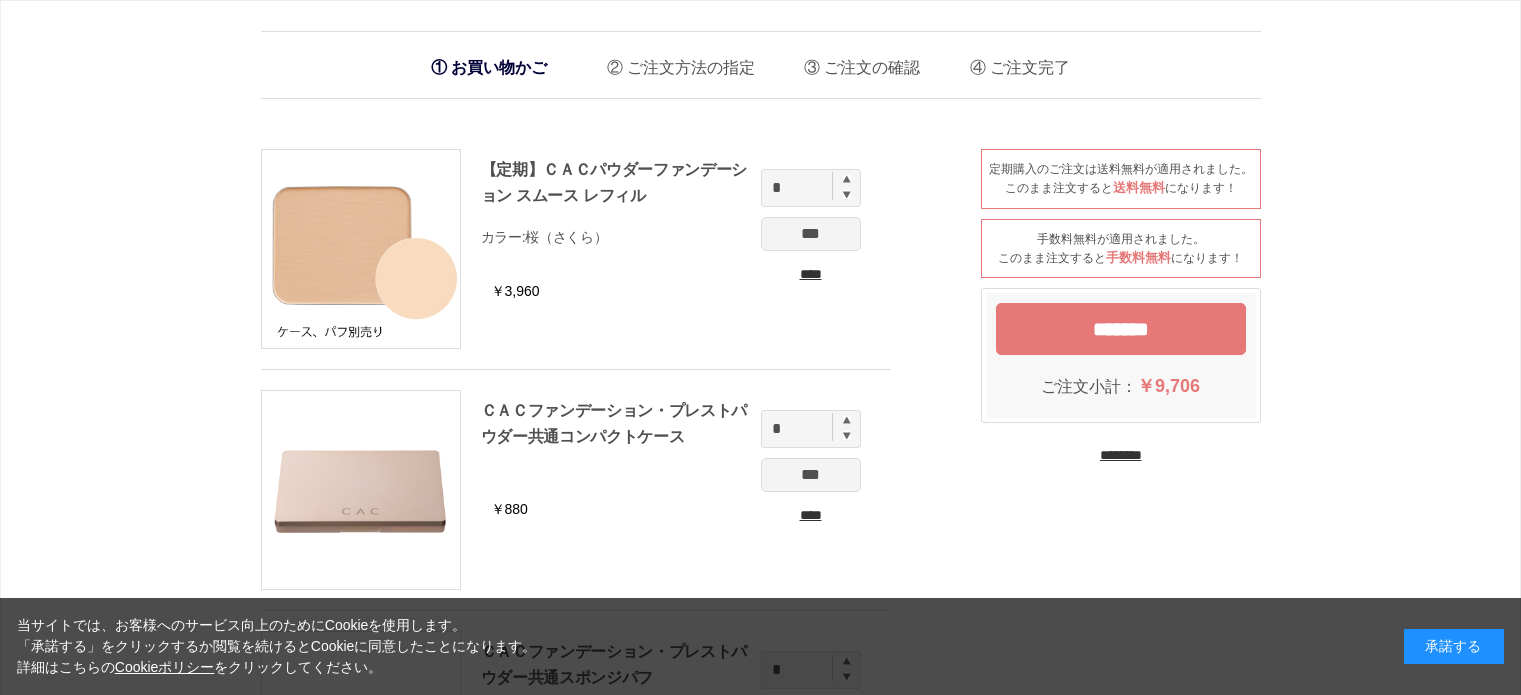 scroll, scrollTop: 0, scrollLeft: 0, axis: both 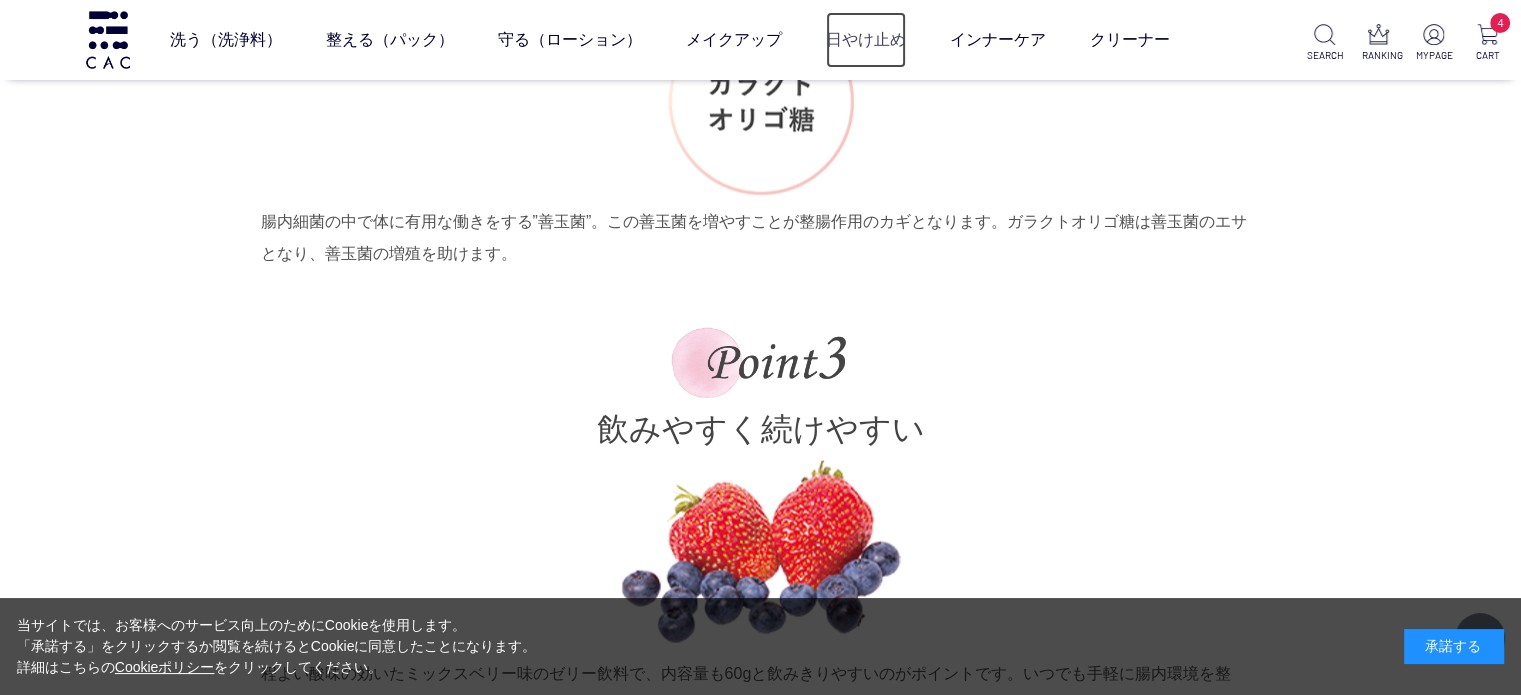 click on "日やけ止め" at bounding box center (866, 40) 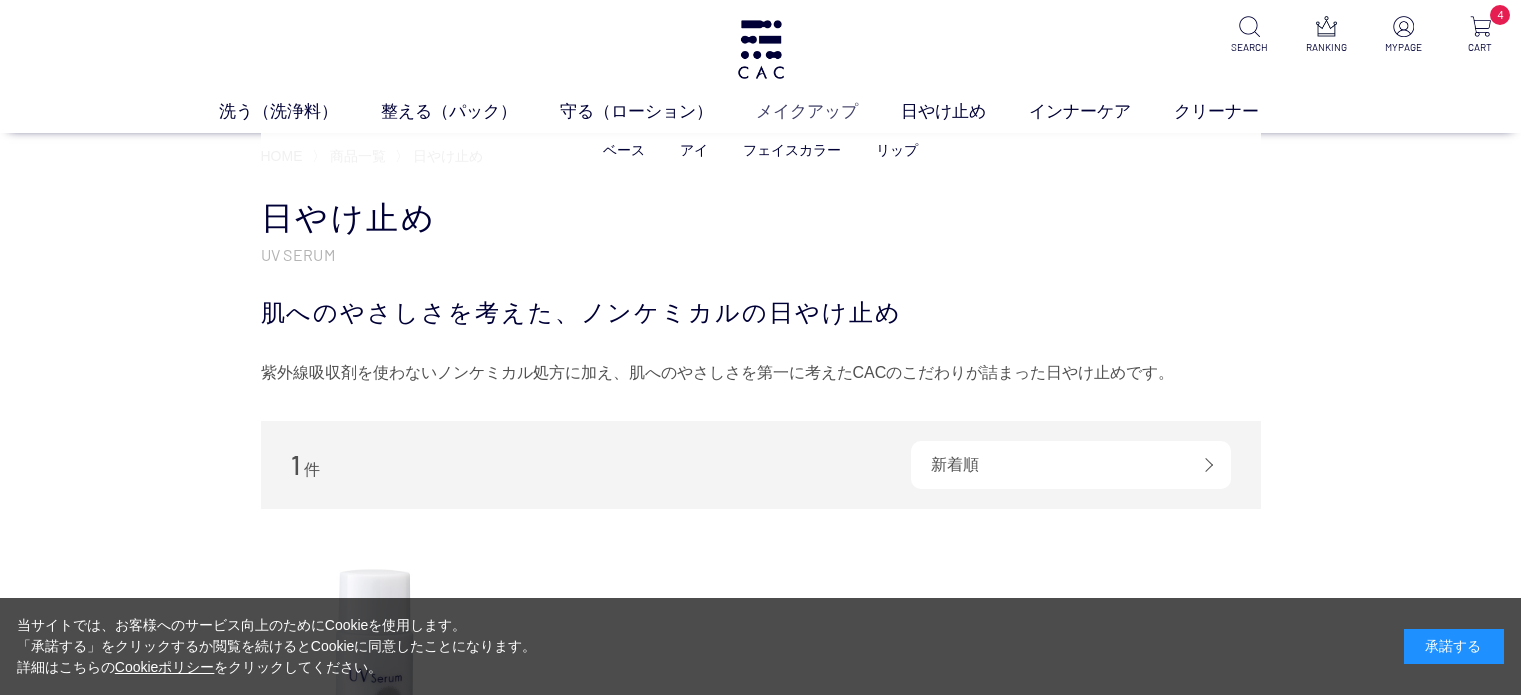 scroll, scrollTop: 0, scrollLeft: 0, axis: both 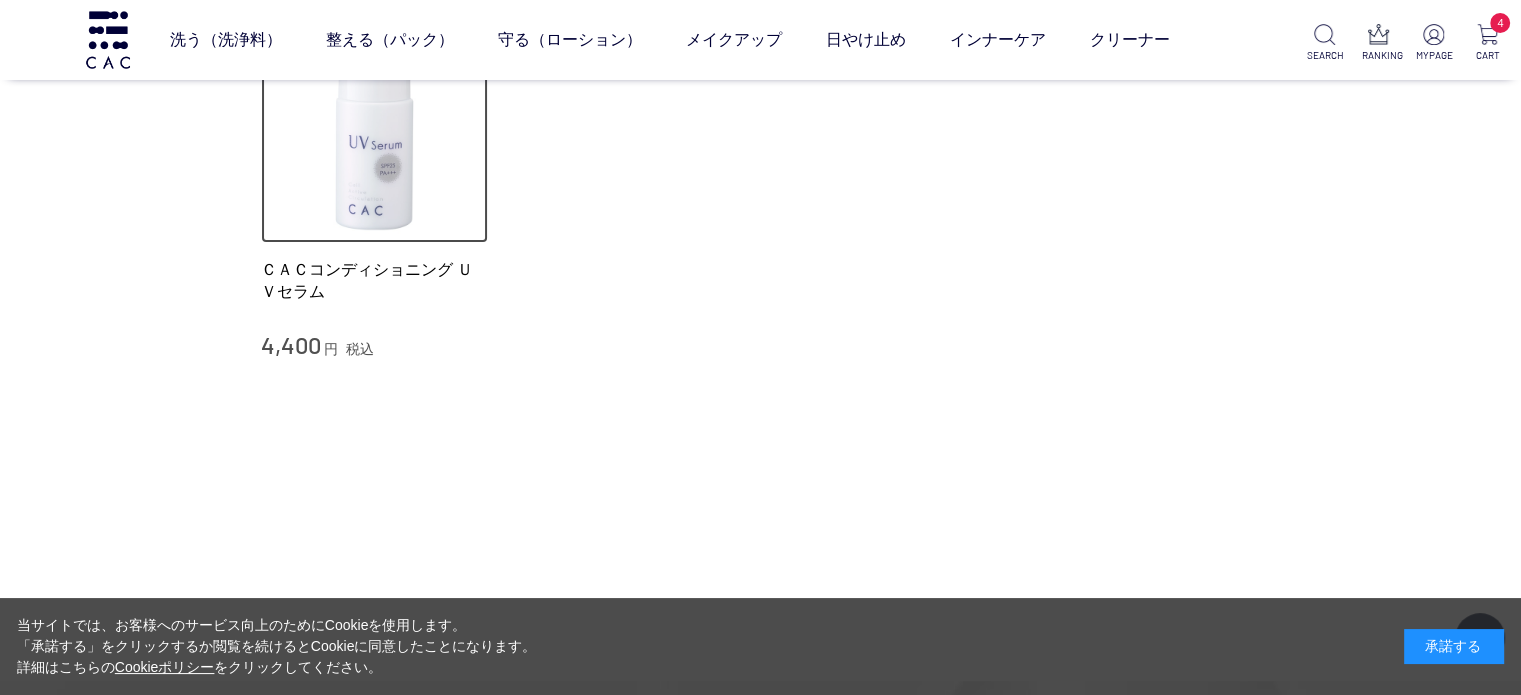 click at bounding box center [375, 130] 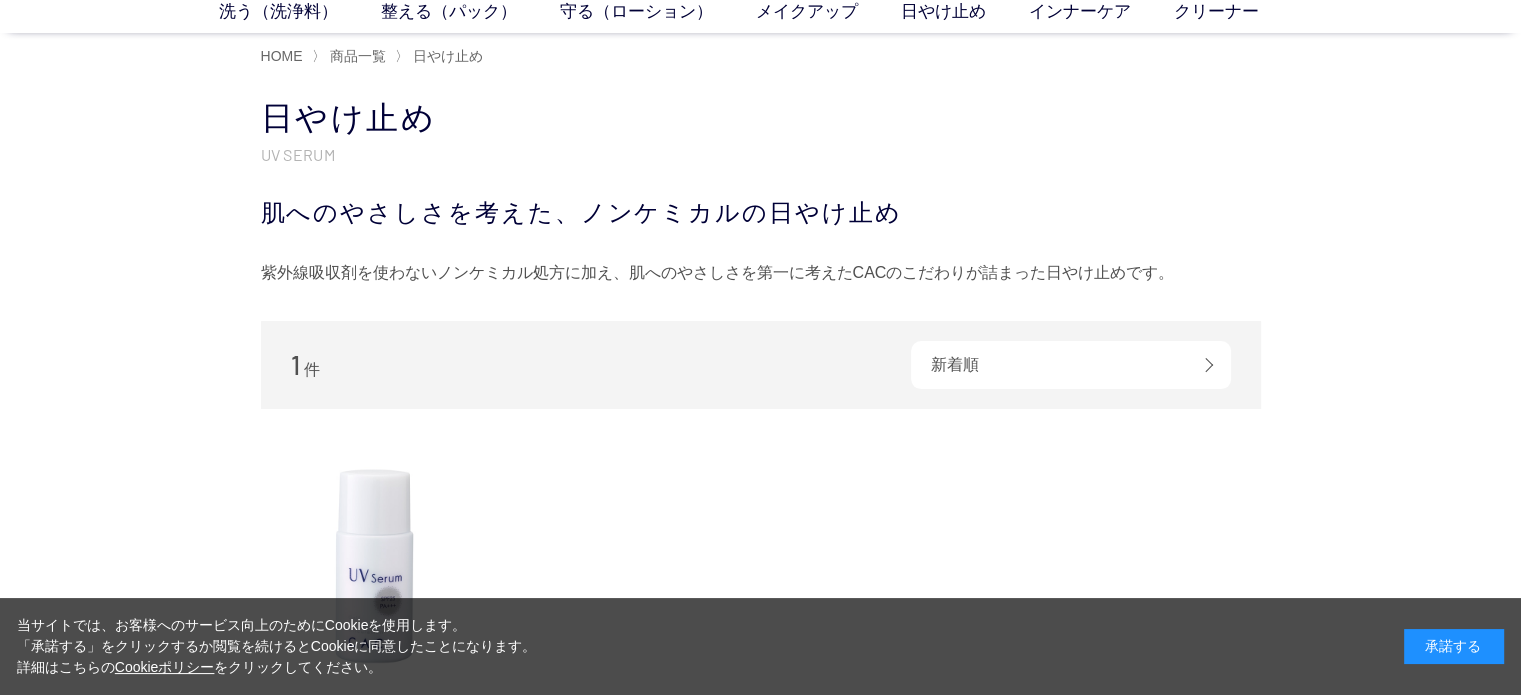 scroll, scrollTop: 0, scrollLeft: 0, axis: both 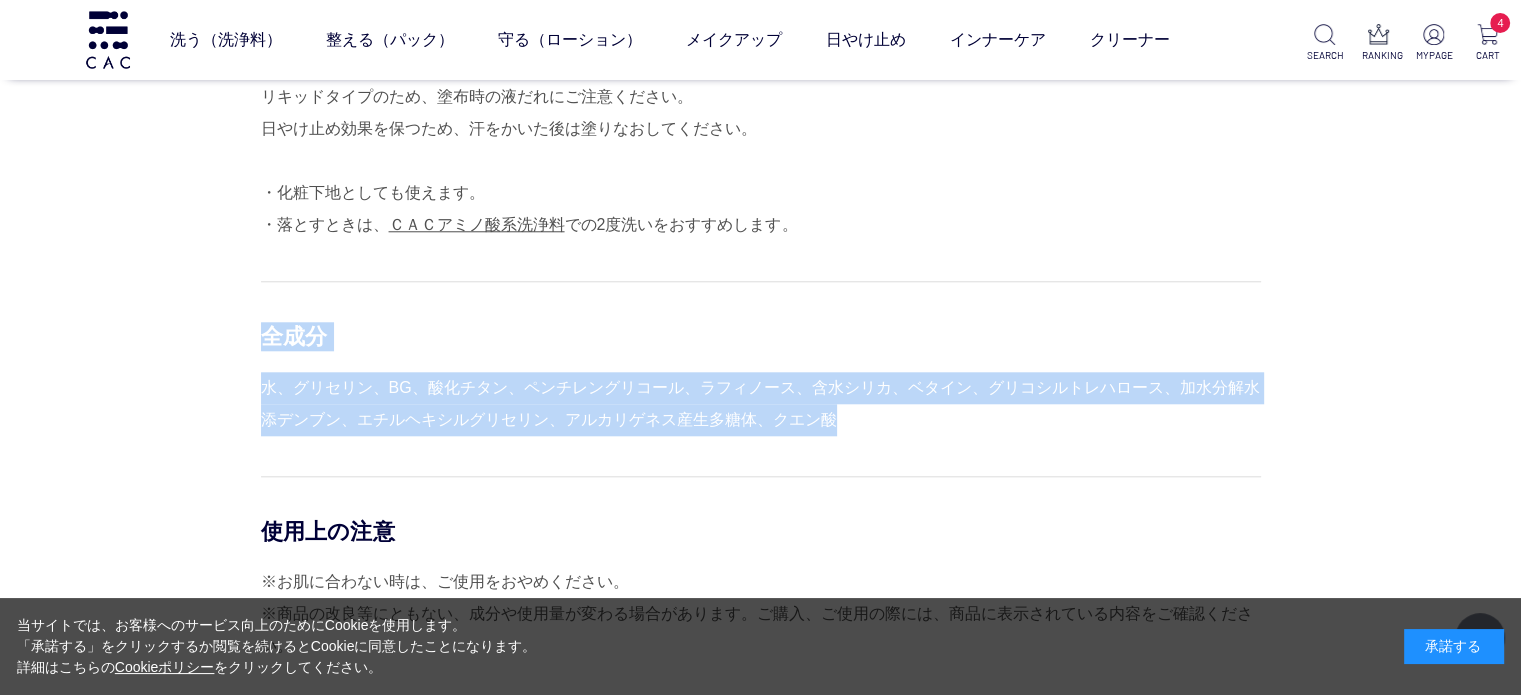 drag, startPoint x: 262, startPoint y: 339, endPoint x: 839, endPoint y: 419, distance: 582.51953 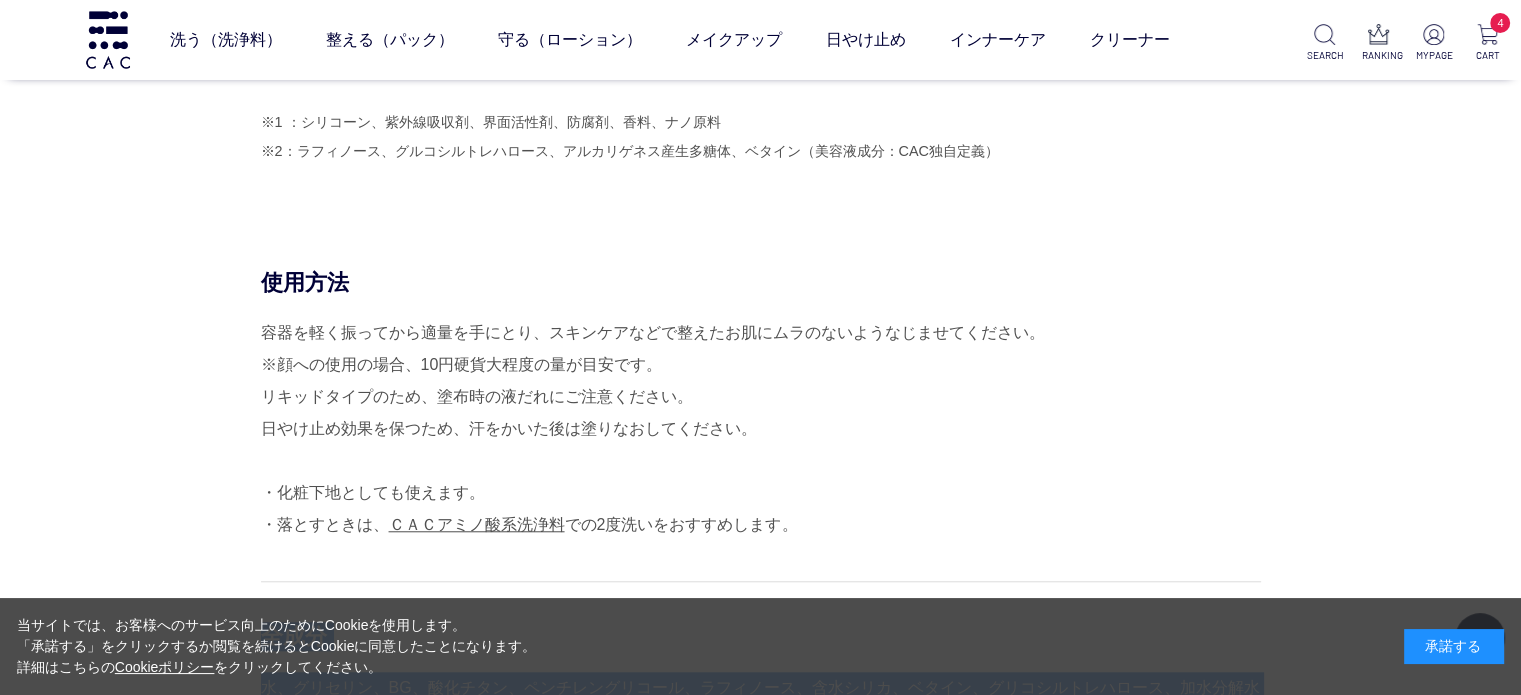 scroll, scrollTop: 0, scrollLeft: 0, axis: both 